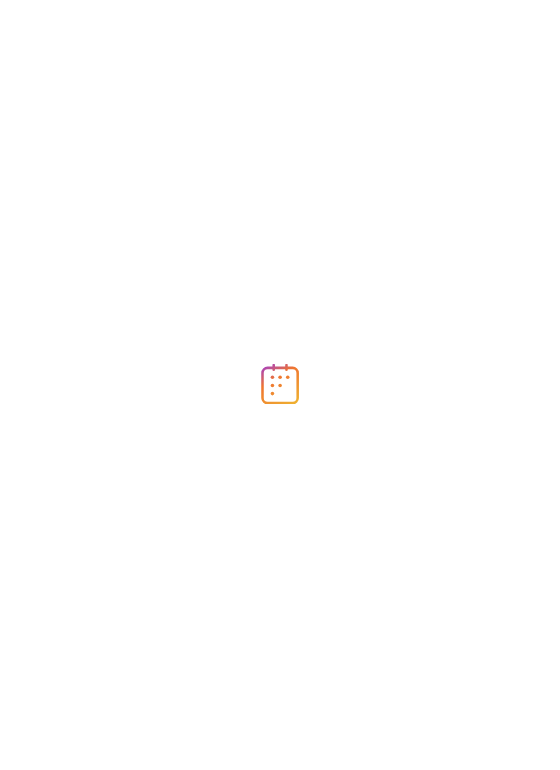 scroll, scrollTop: 0, scrollLeft: 0, axis: both 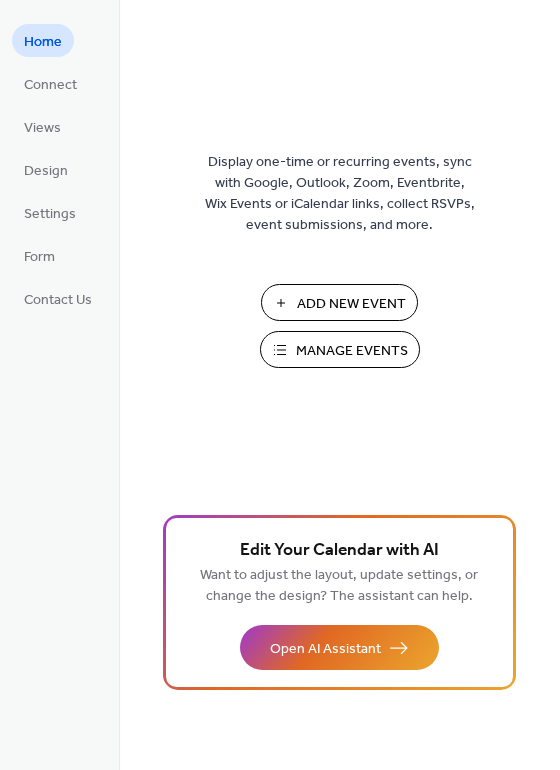click on "Add New Event" at bounding box center (351, 304) 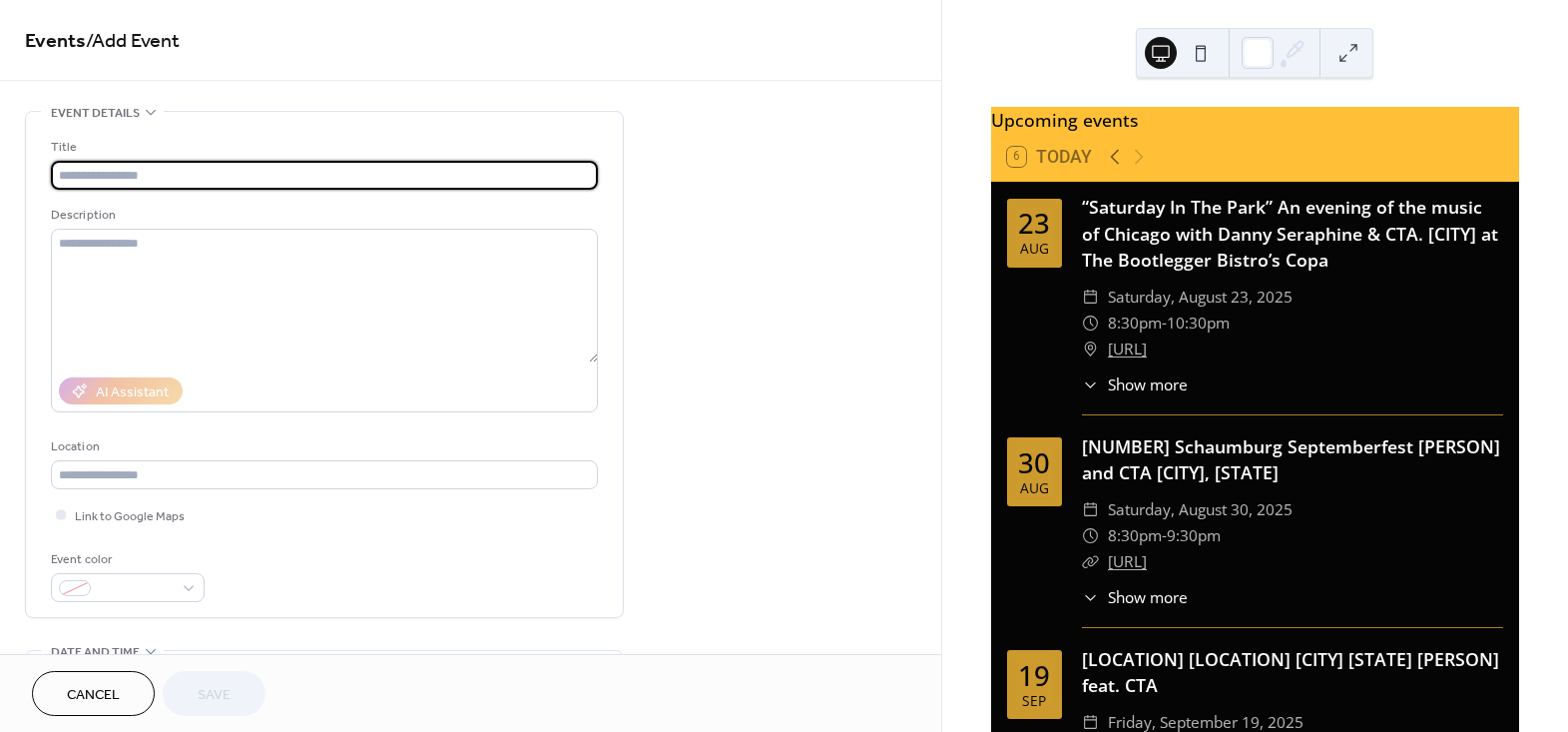 scroll, scrollTop: 0, scrollLeft: 0, axis: both 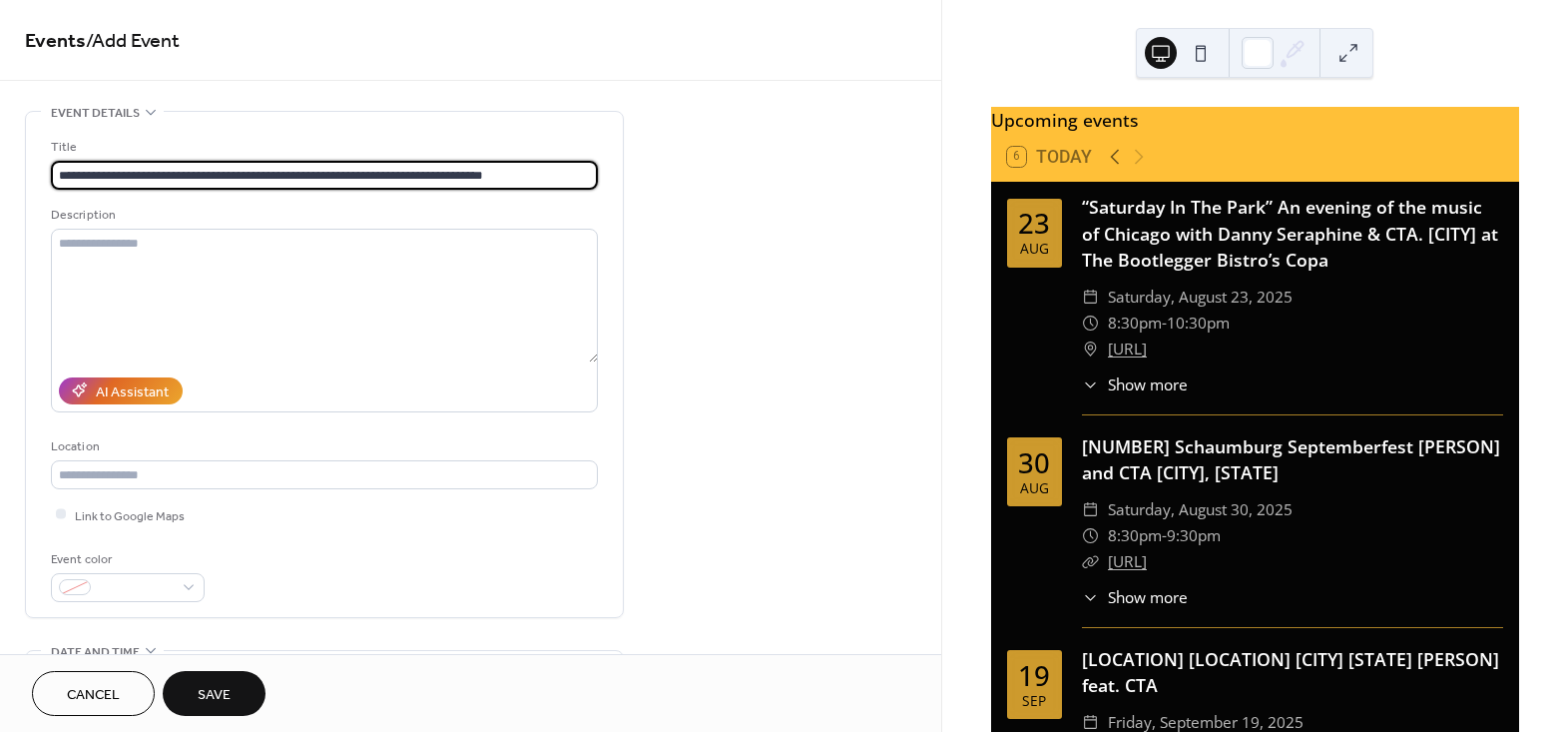 type on "**********" 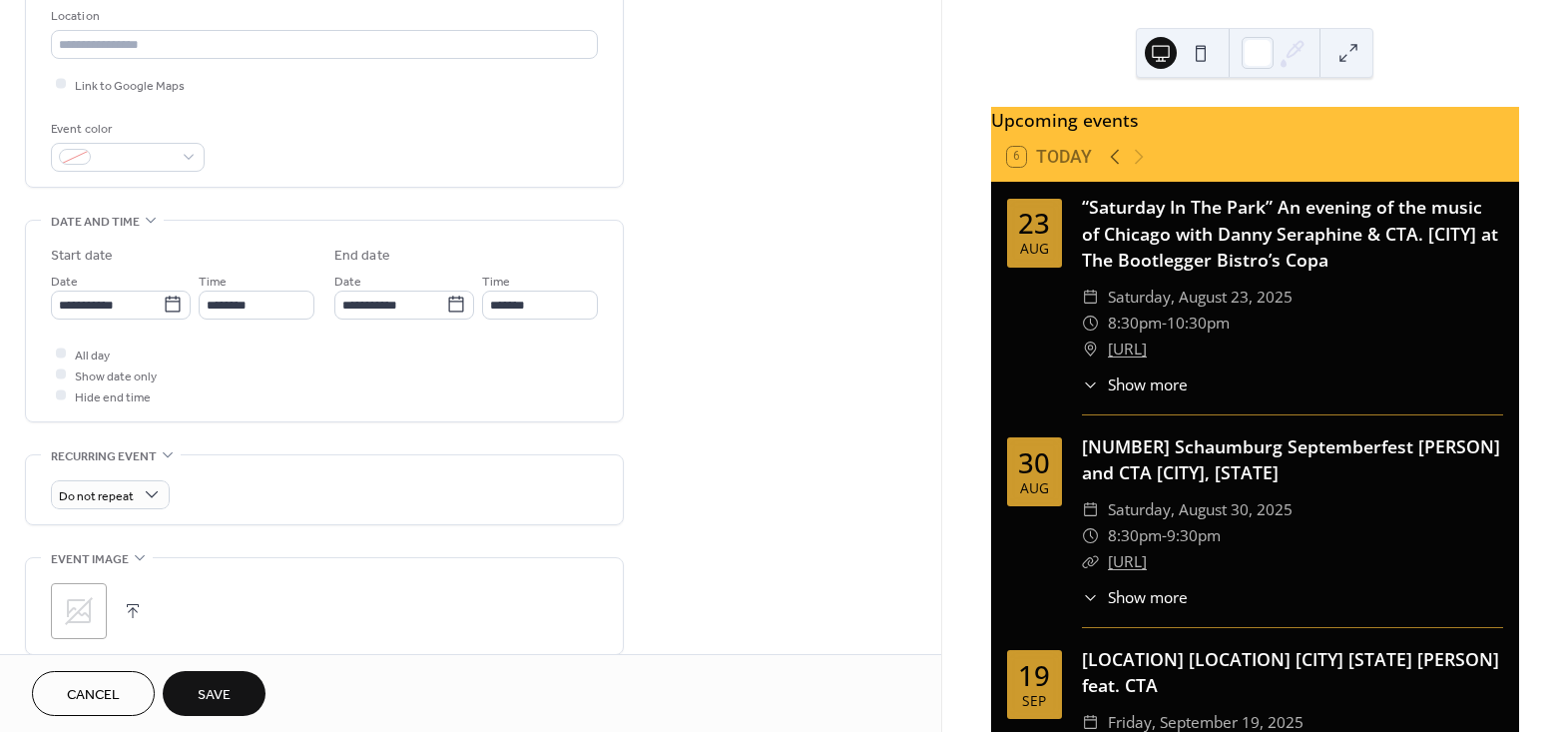 scroll, scrollTop: 453, scrollLeft: 0, axis: vertical 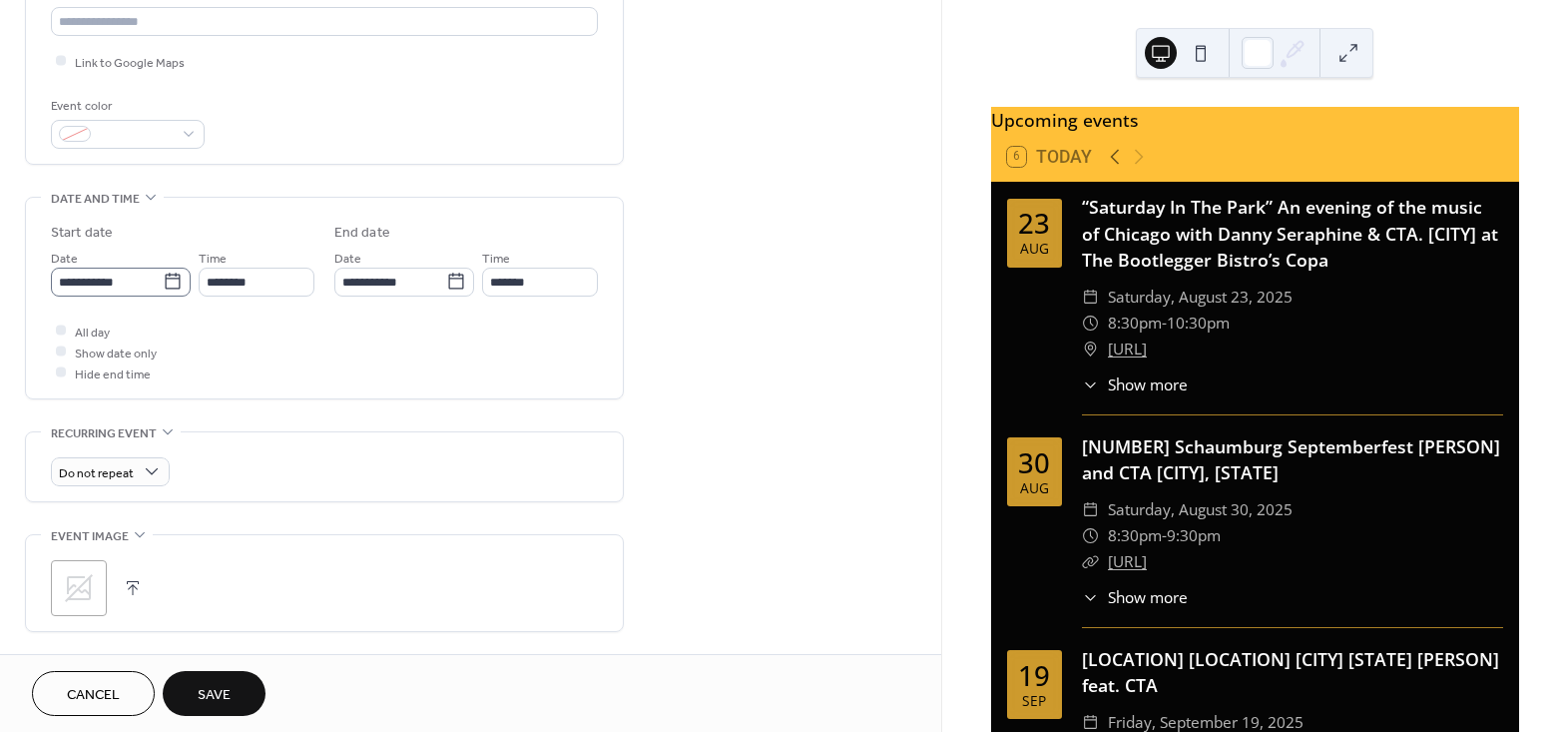 click 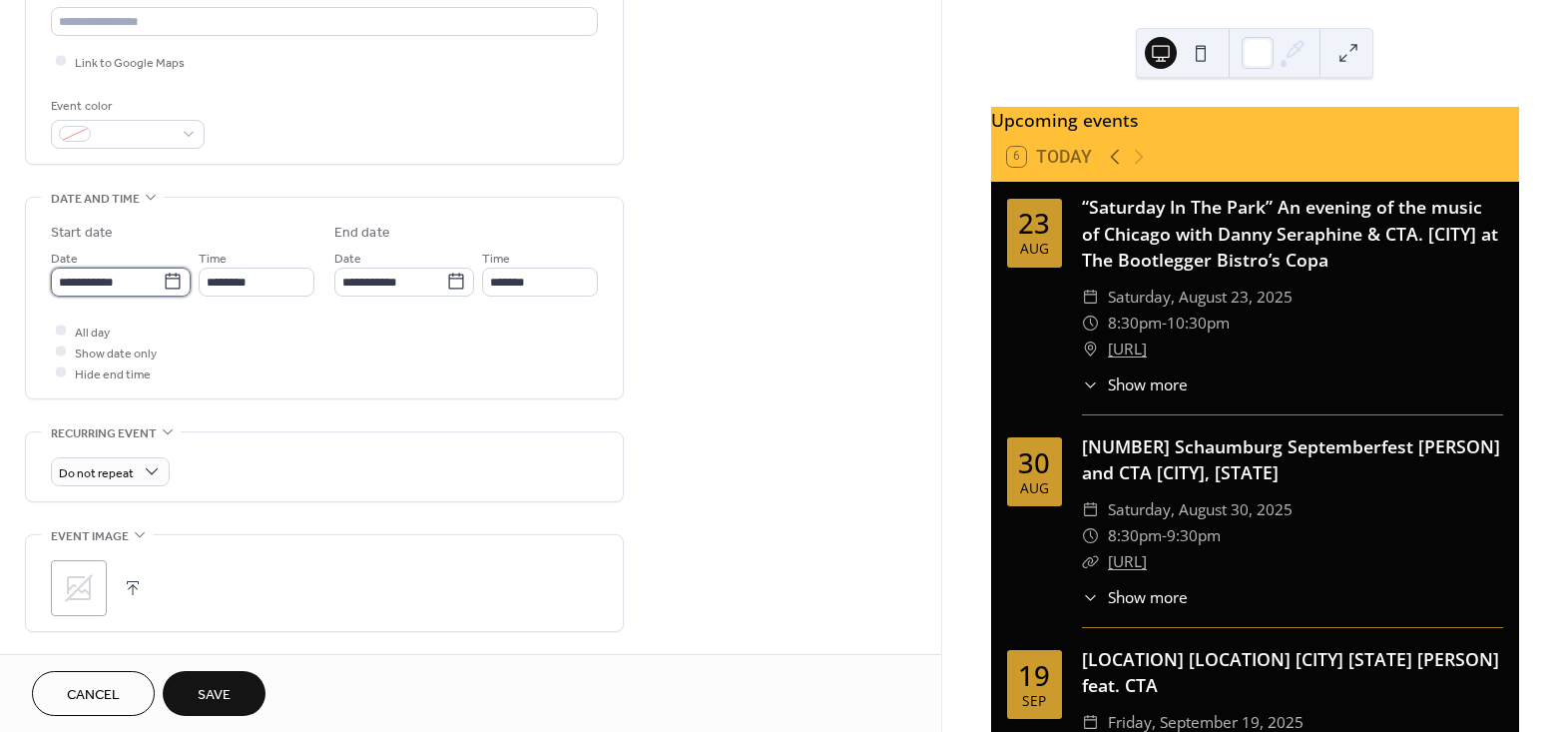 click on "**********" at bounding box center (107, 282) 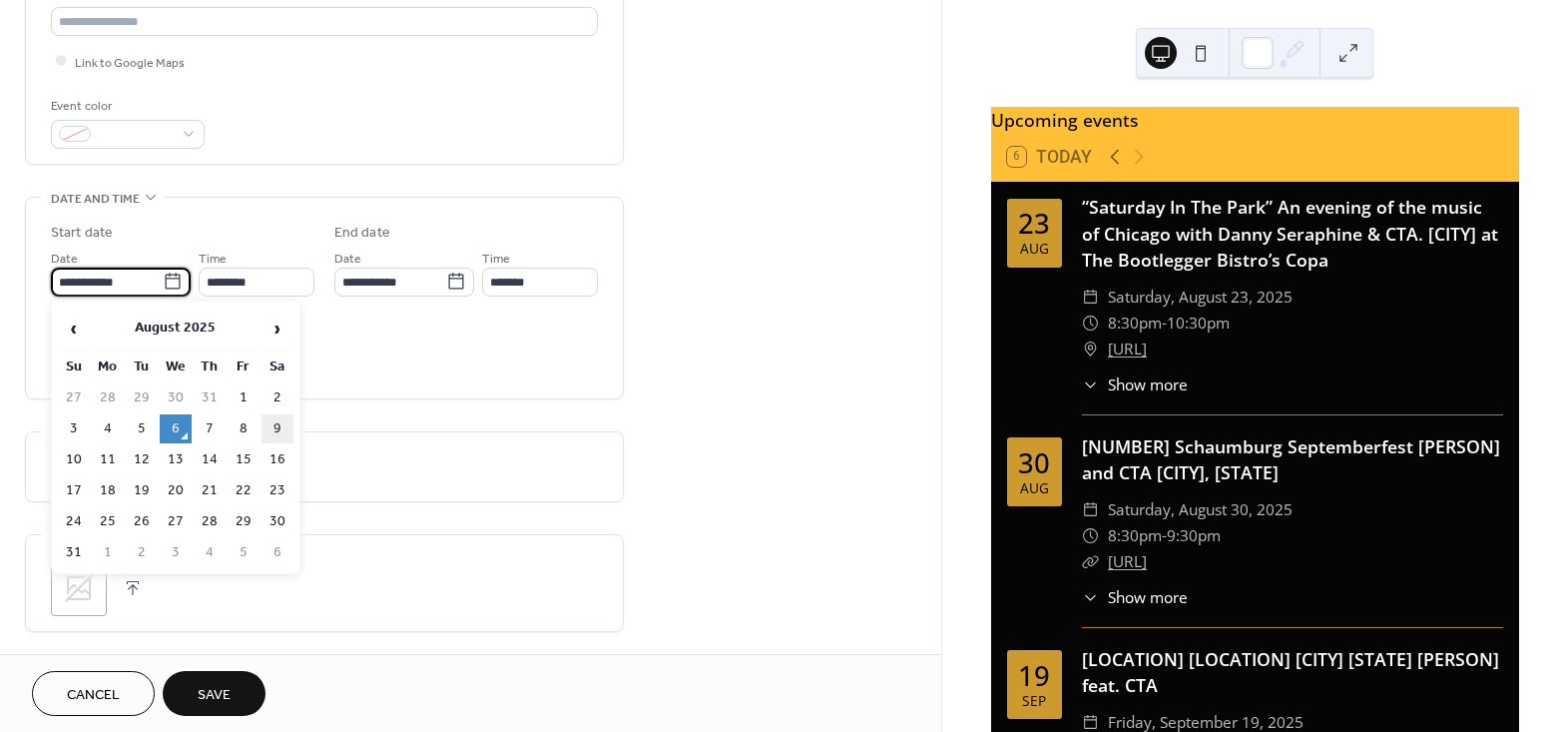 click on "9" at bounding box center (277, 428) 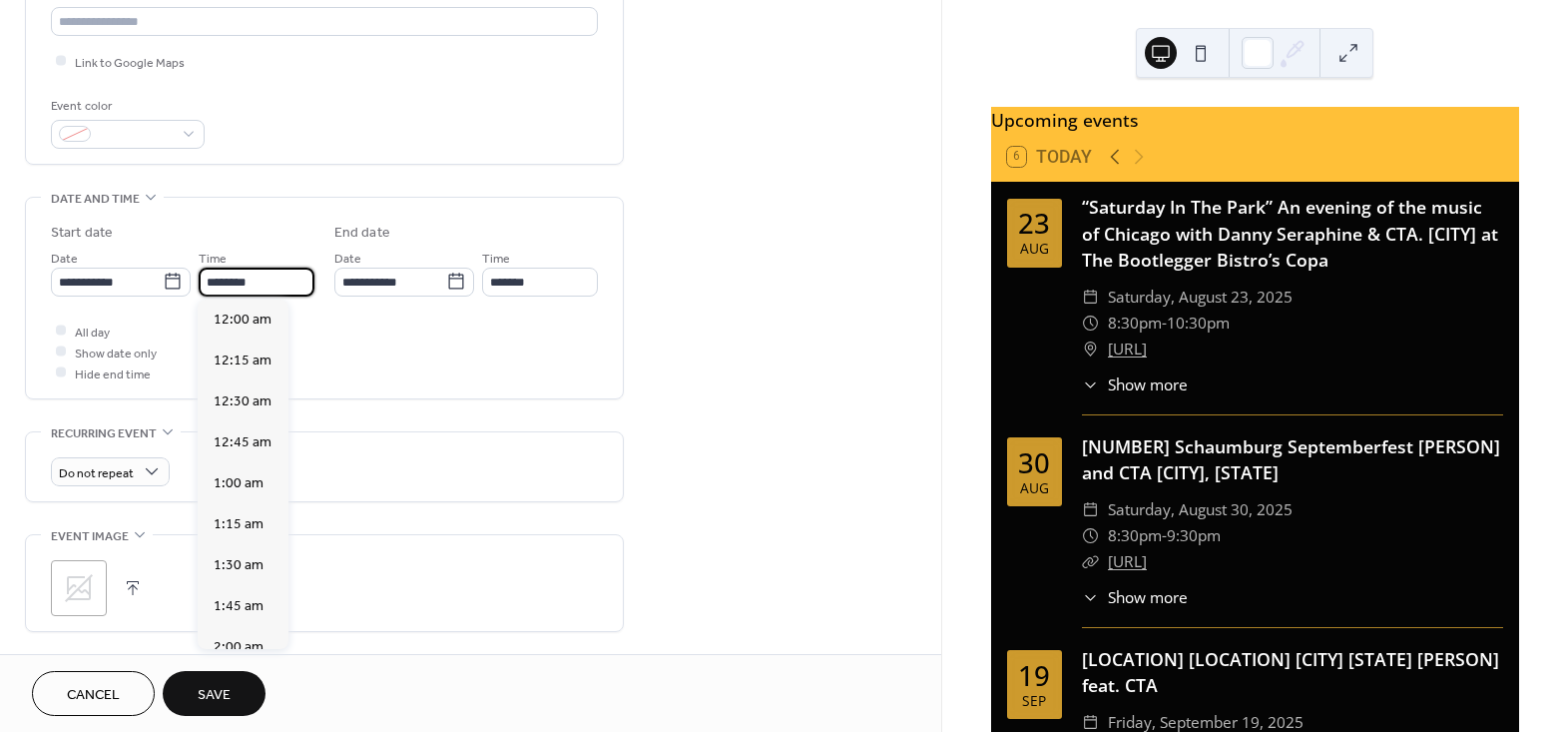click on "********" at bounding box center [257, 282] 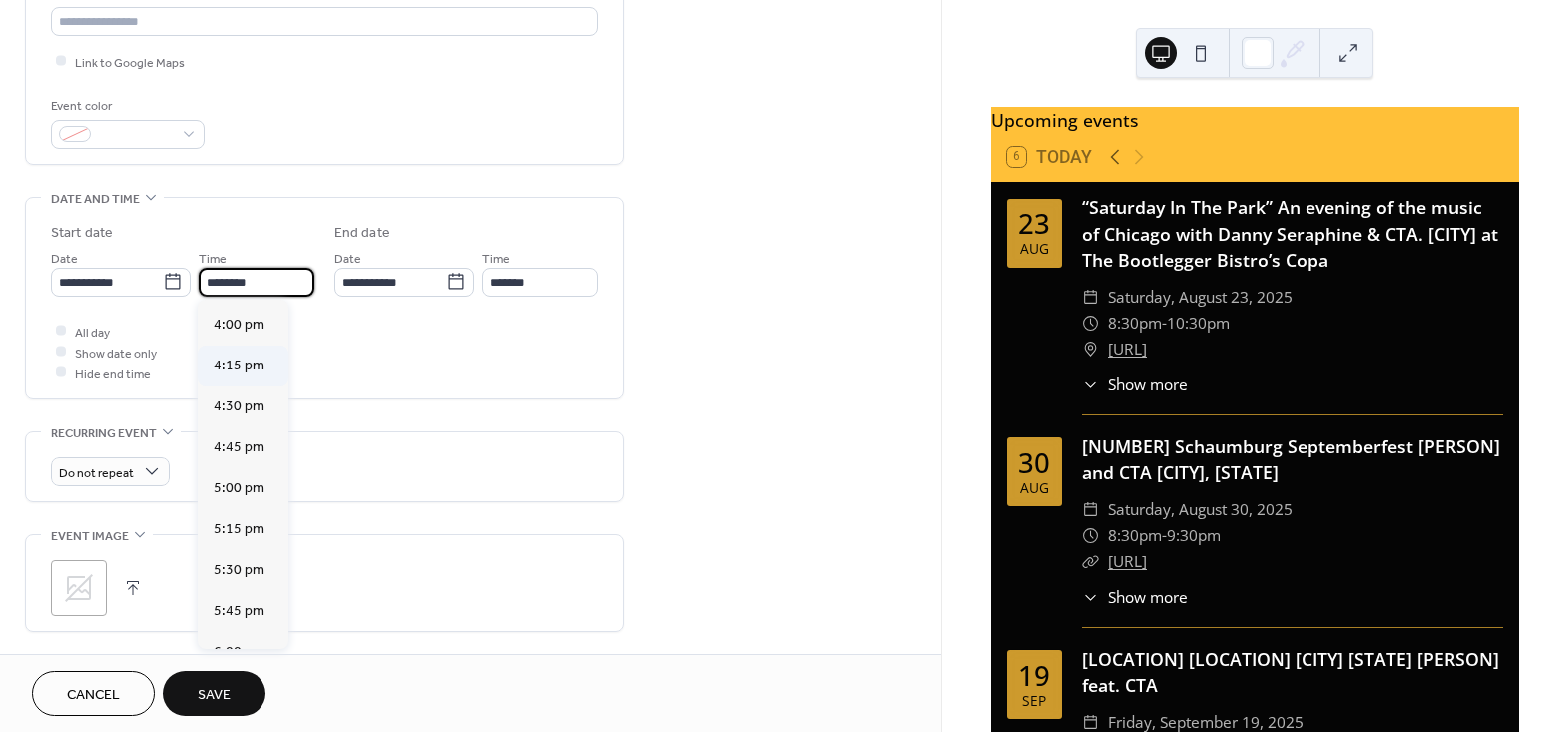 scroll, scrollTop: 2946, scrollLeft: 0, axis: vertical 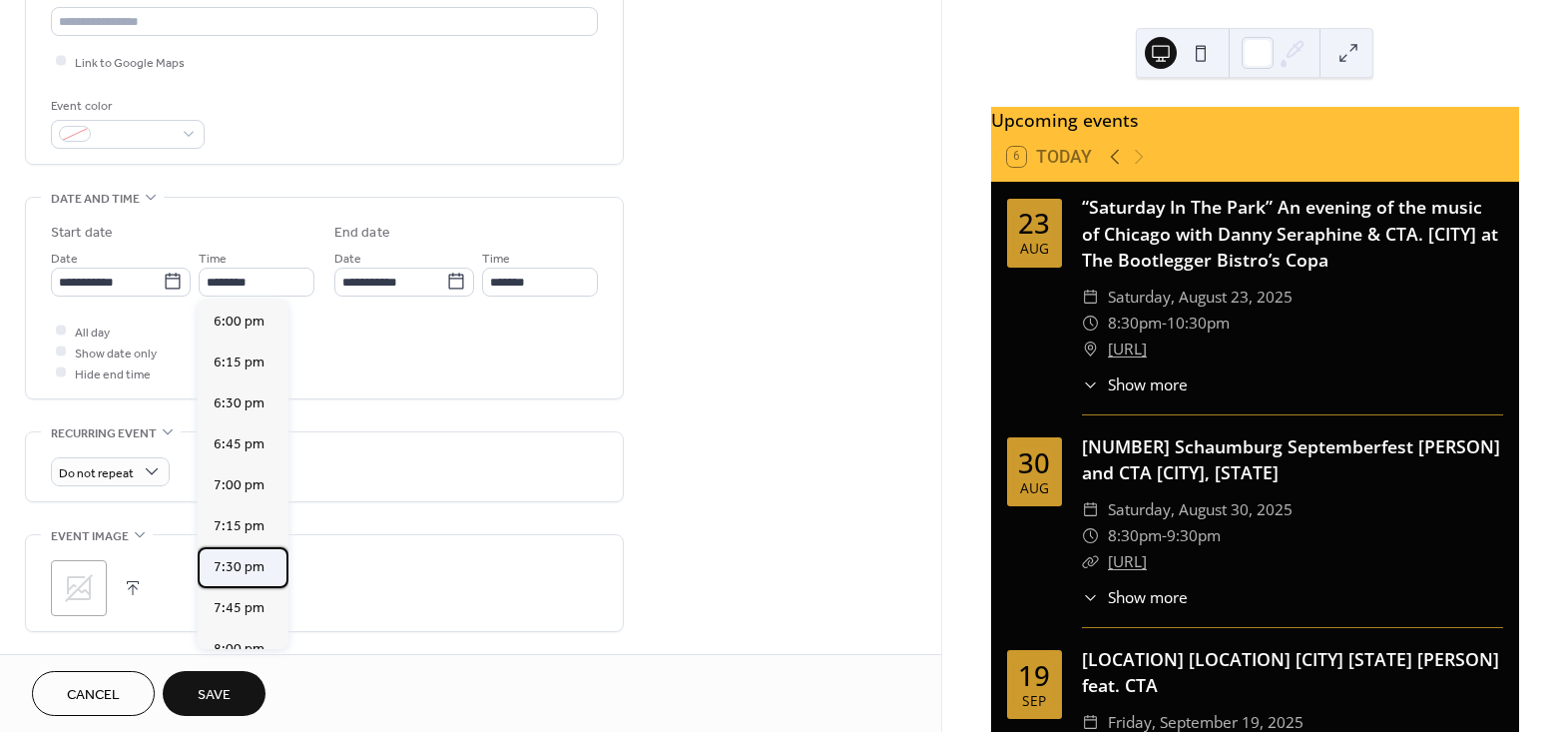 click on "7:30 pm" at bounding box center (239, 566) 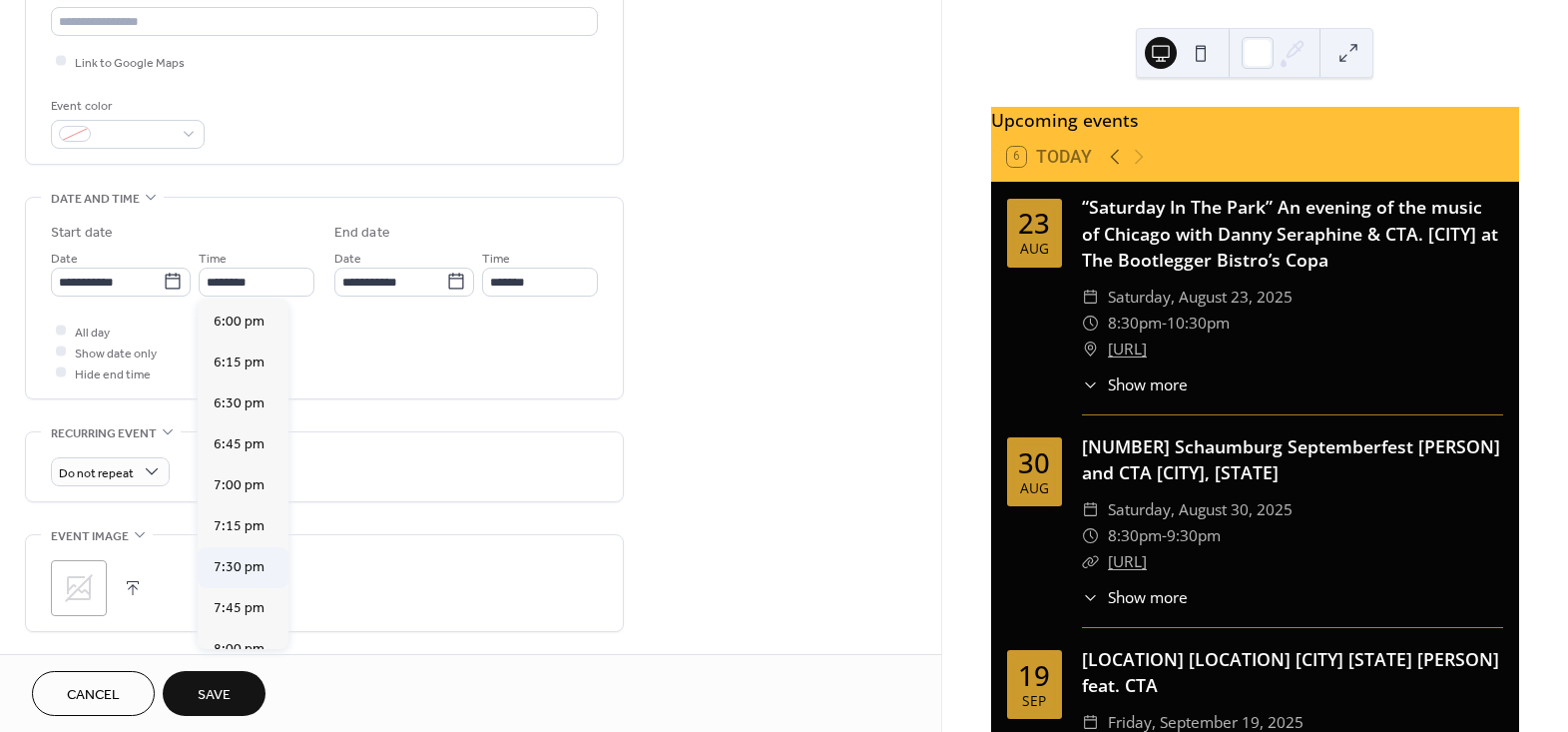 type on "*******" 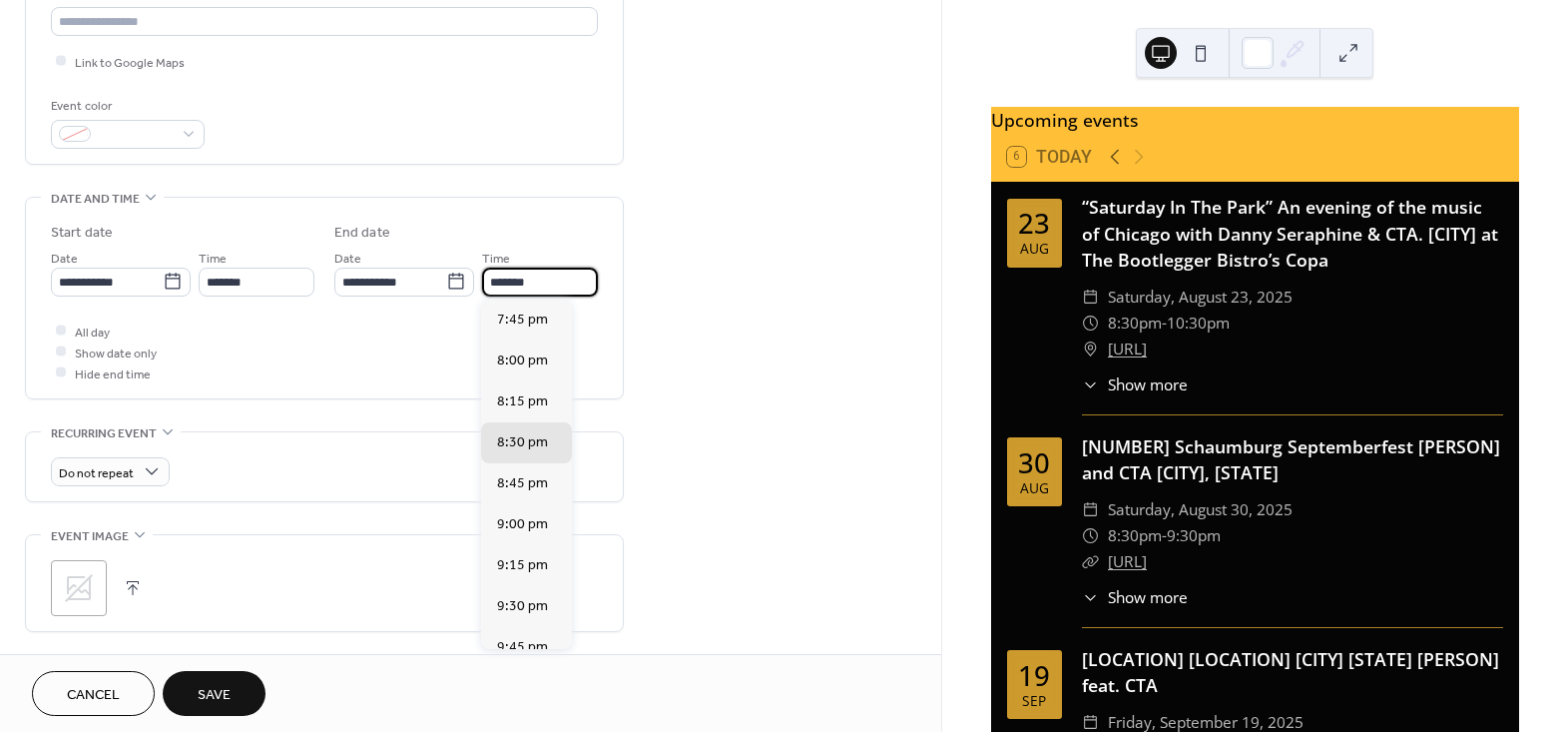 click on "*******" at bounding box center (540, 282) 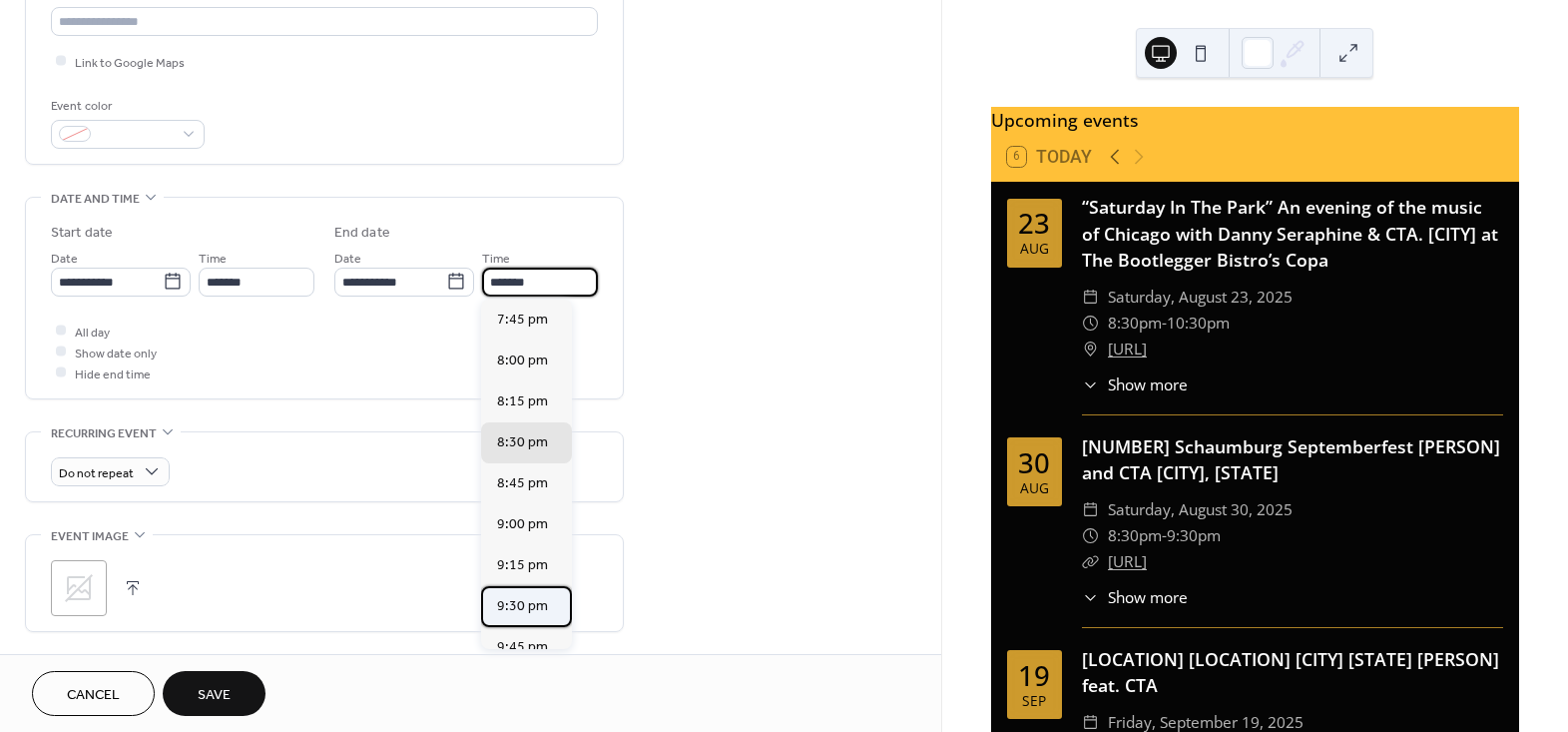 click on "9:30 pm" at bounding box center (522, 605) 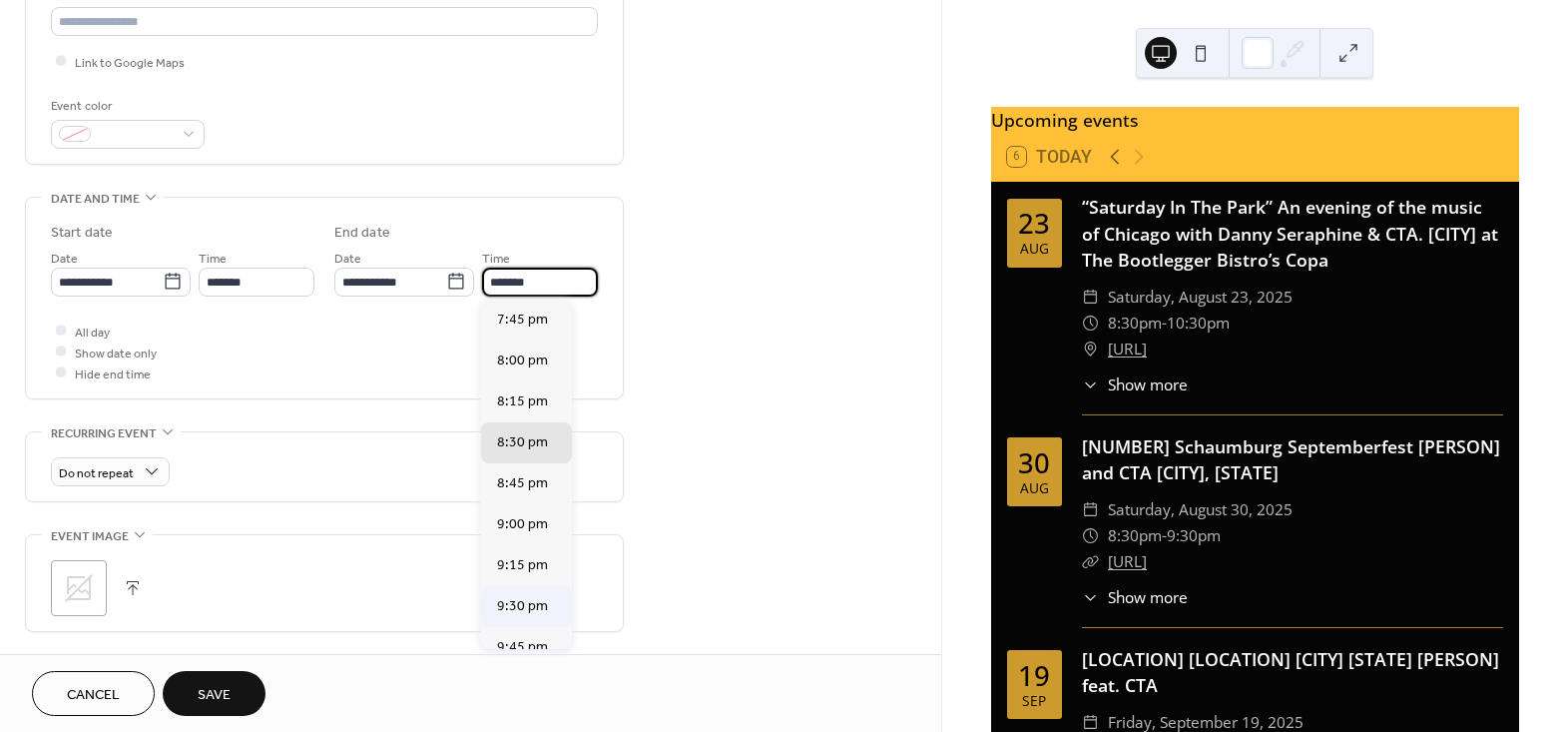type on "*******" 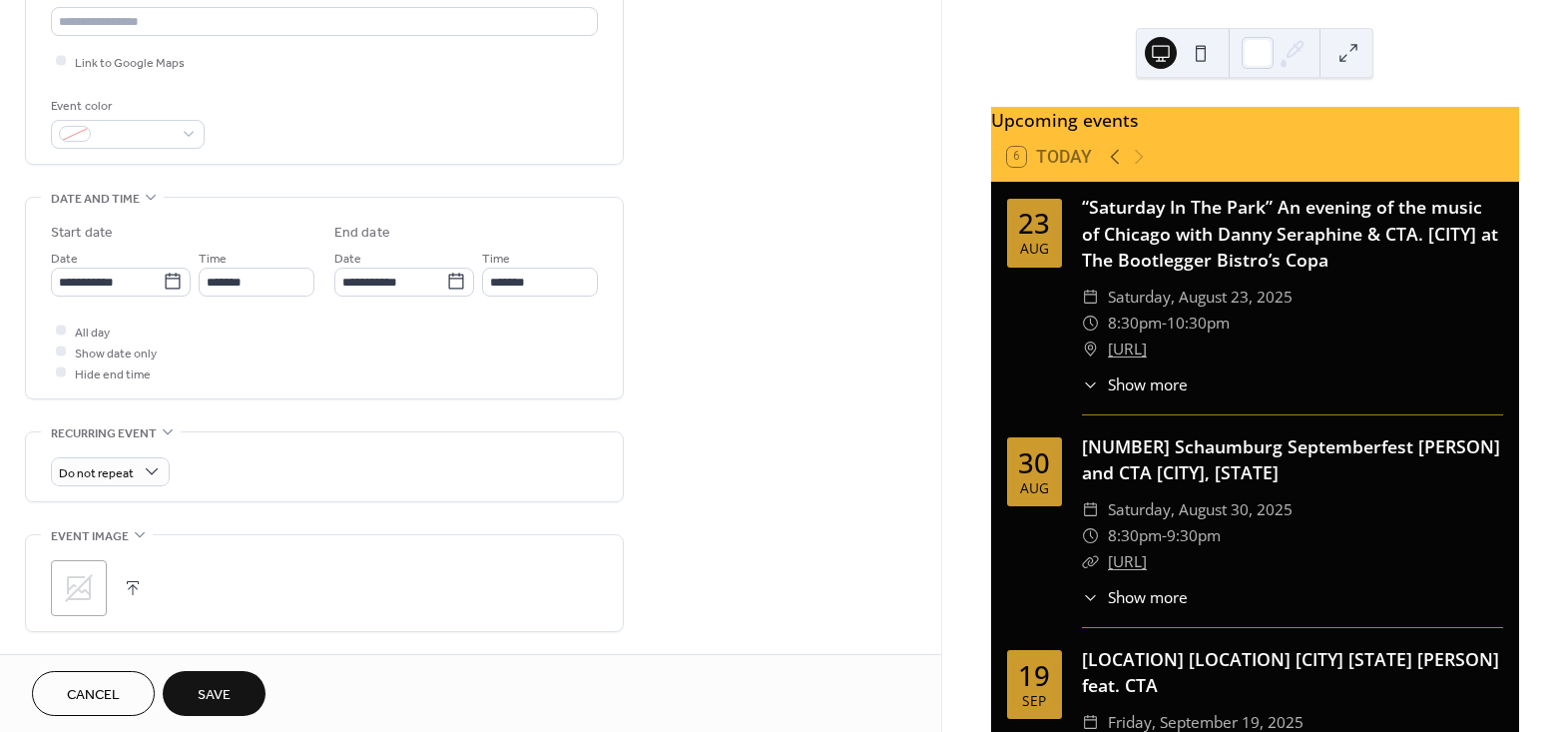 click 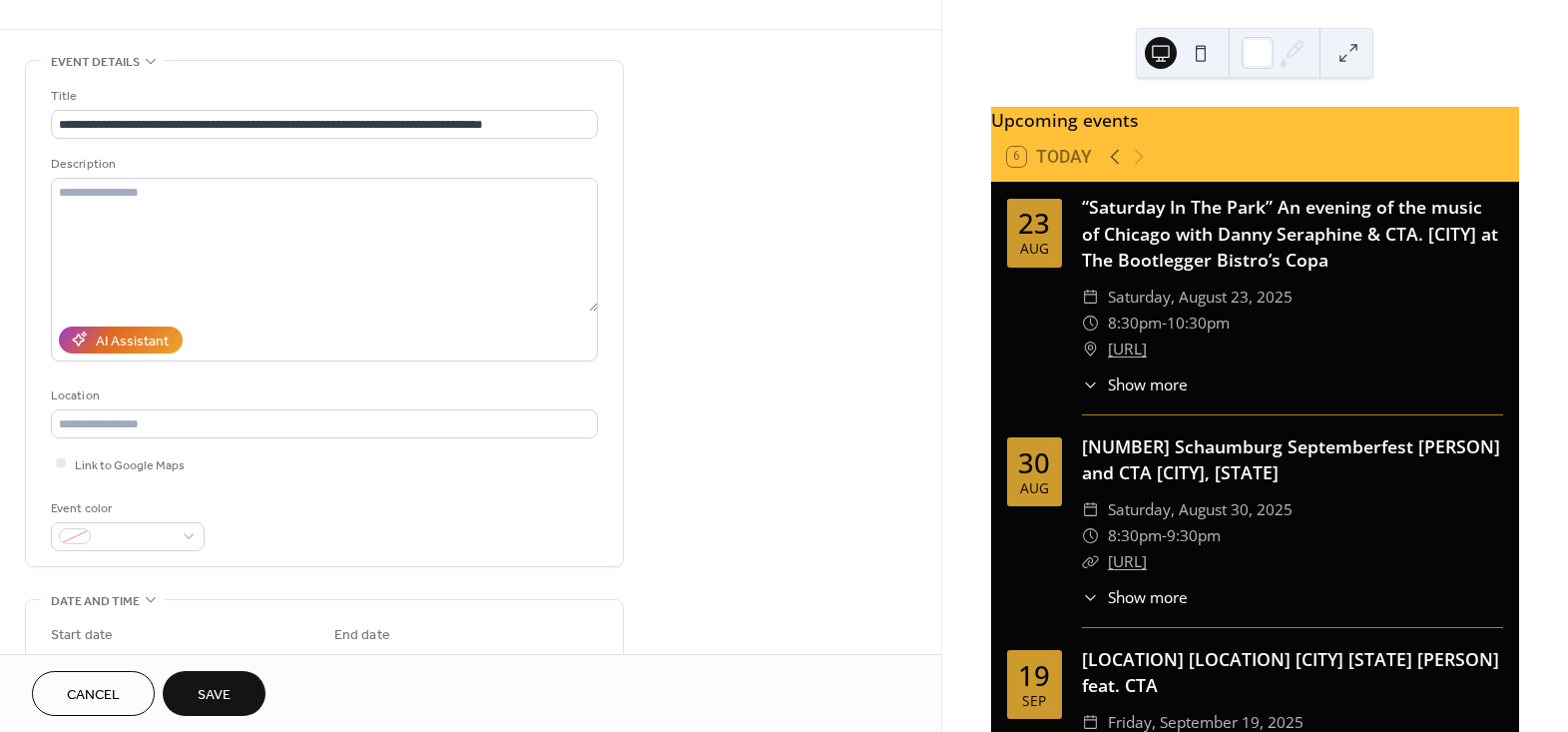 scroll, scrollTop: 0, scrollLeft: 0, axis: both 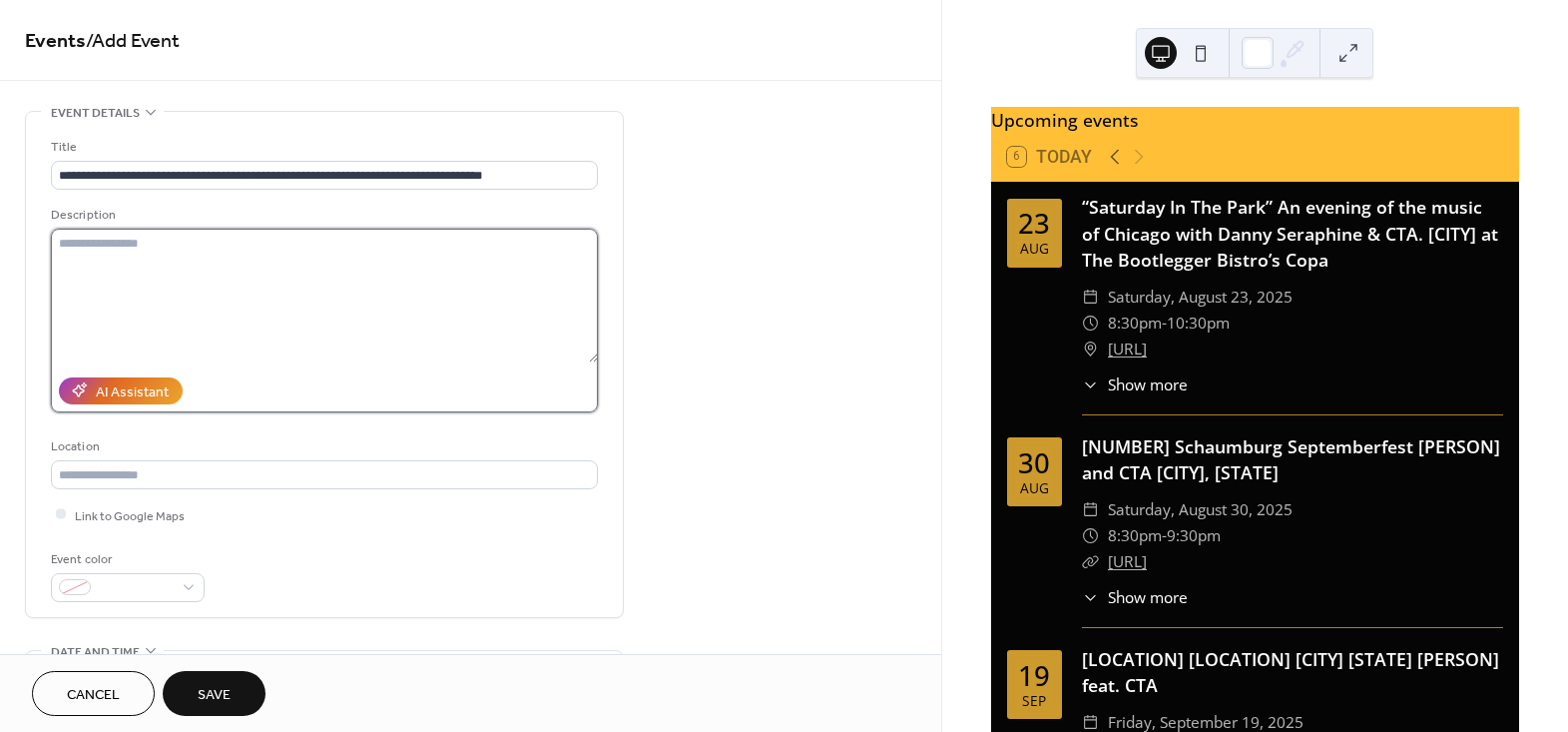 click at bounding box center (324, 296) 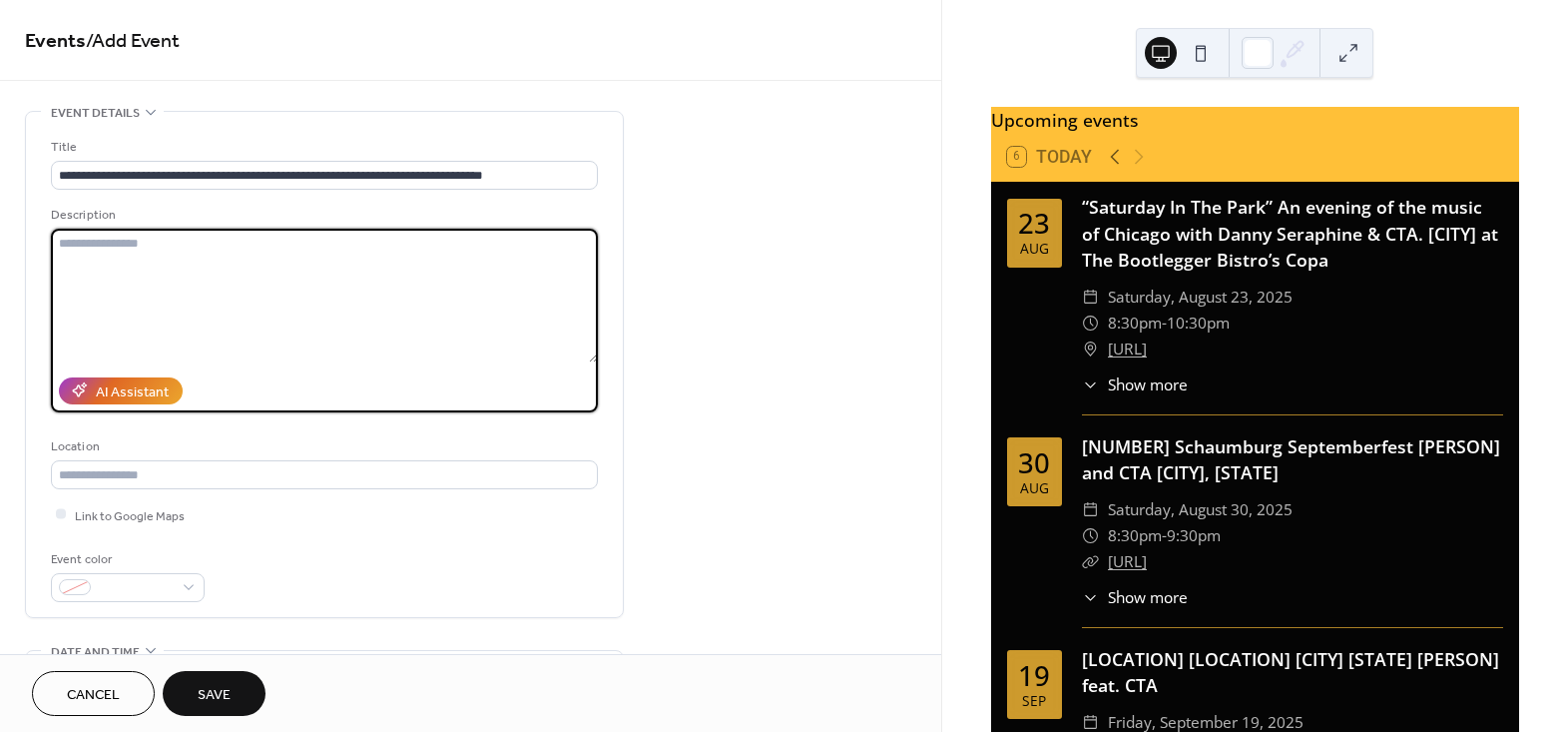 paste on "**********" 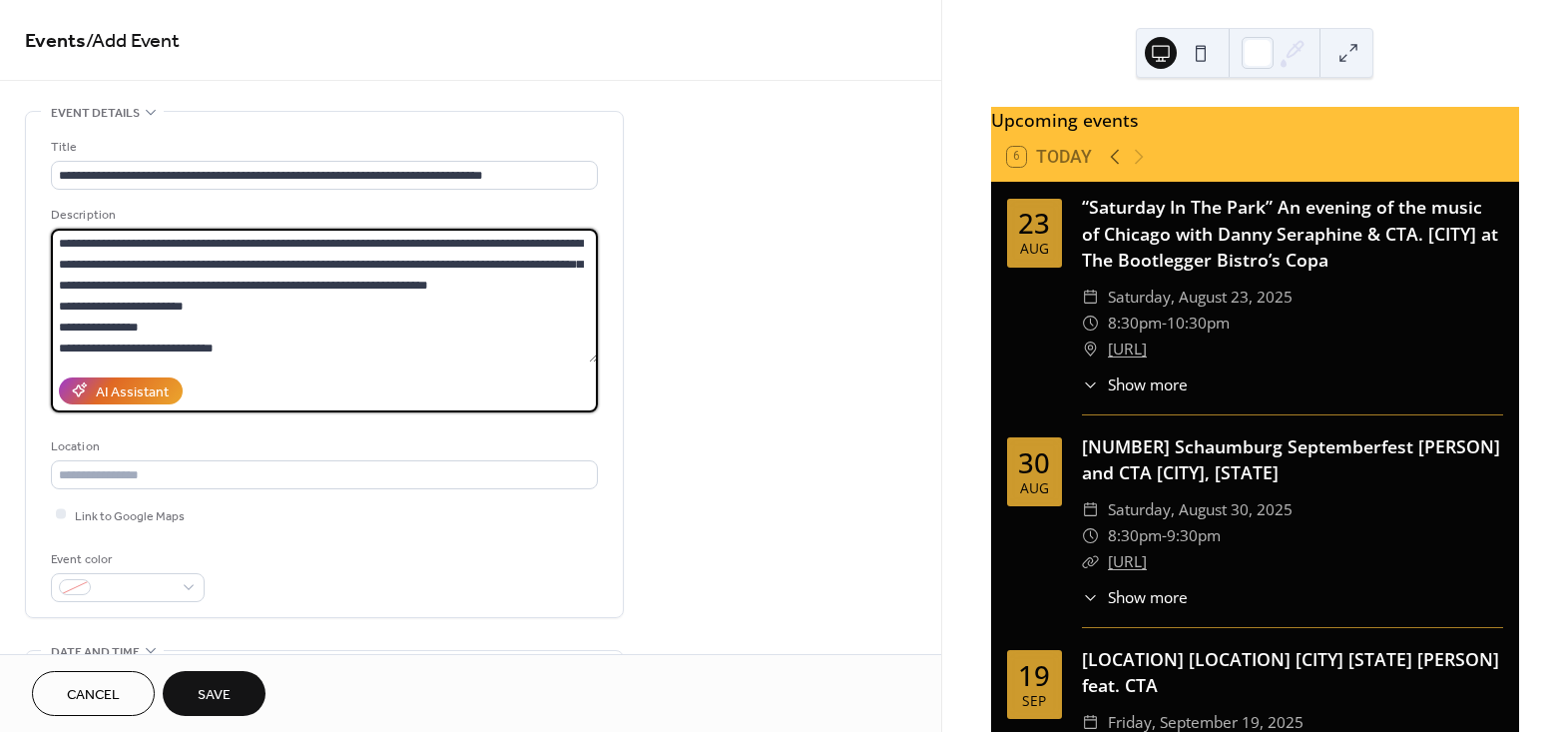scroll, scrollTop: 39, scrollLeft: 0, axis: vertical 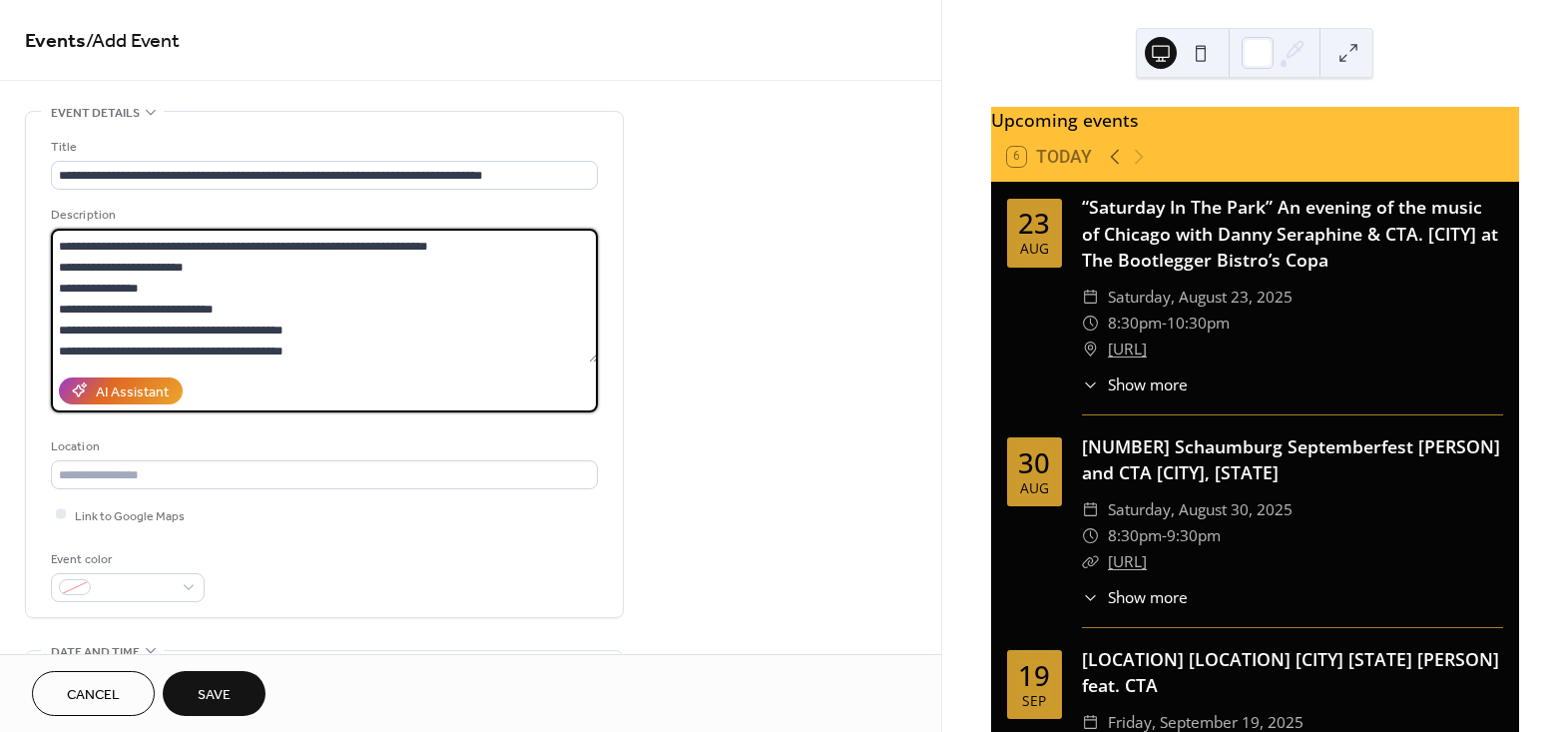 drag, startPoint x: 291, startPoint y: 326, endPoint x: 143, endPoint y: 330, distance: 148.05404 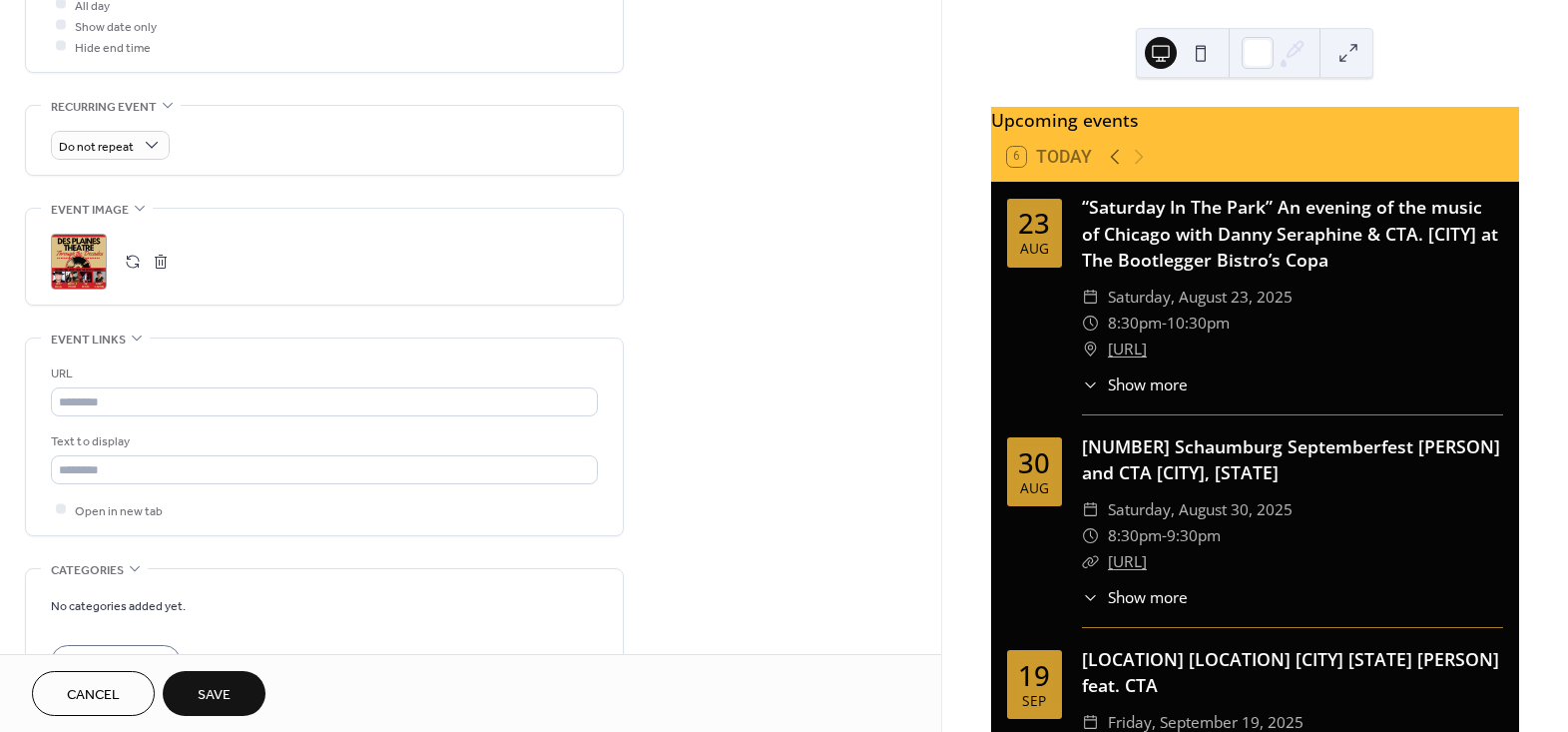 scroll, scrollTop: 817, scrollLeft: 0, axis: vertical 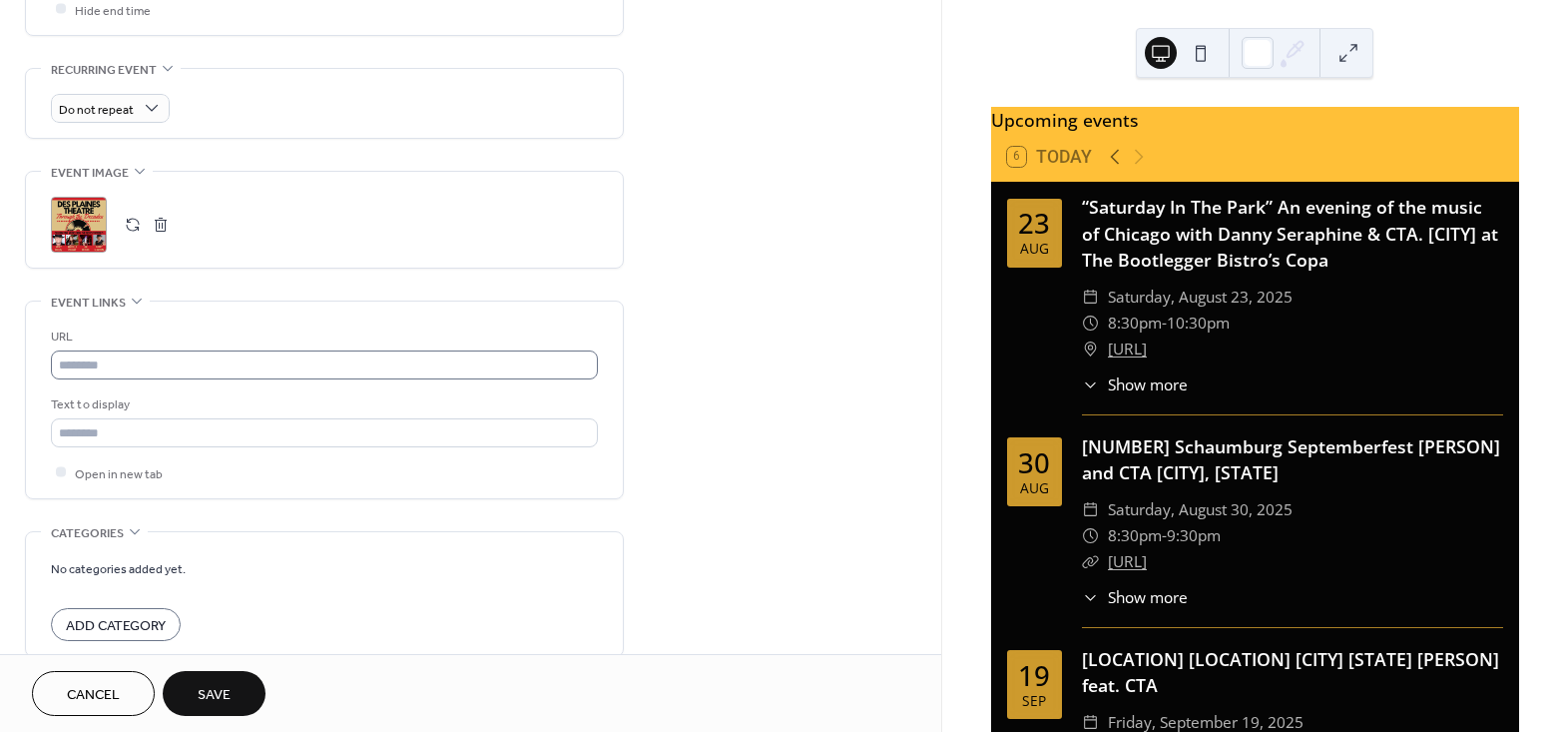 type on "**********" 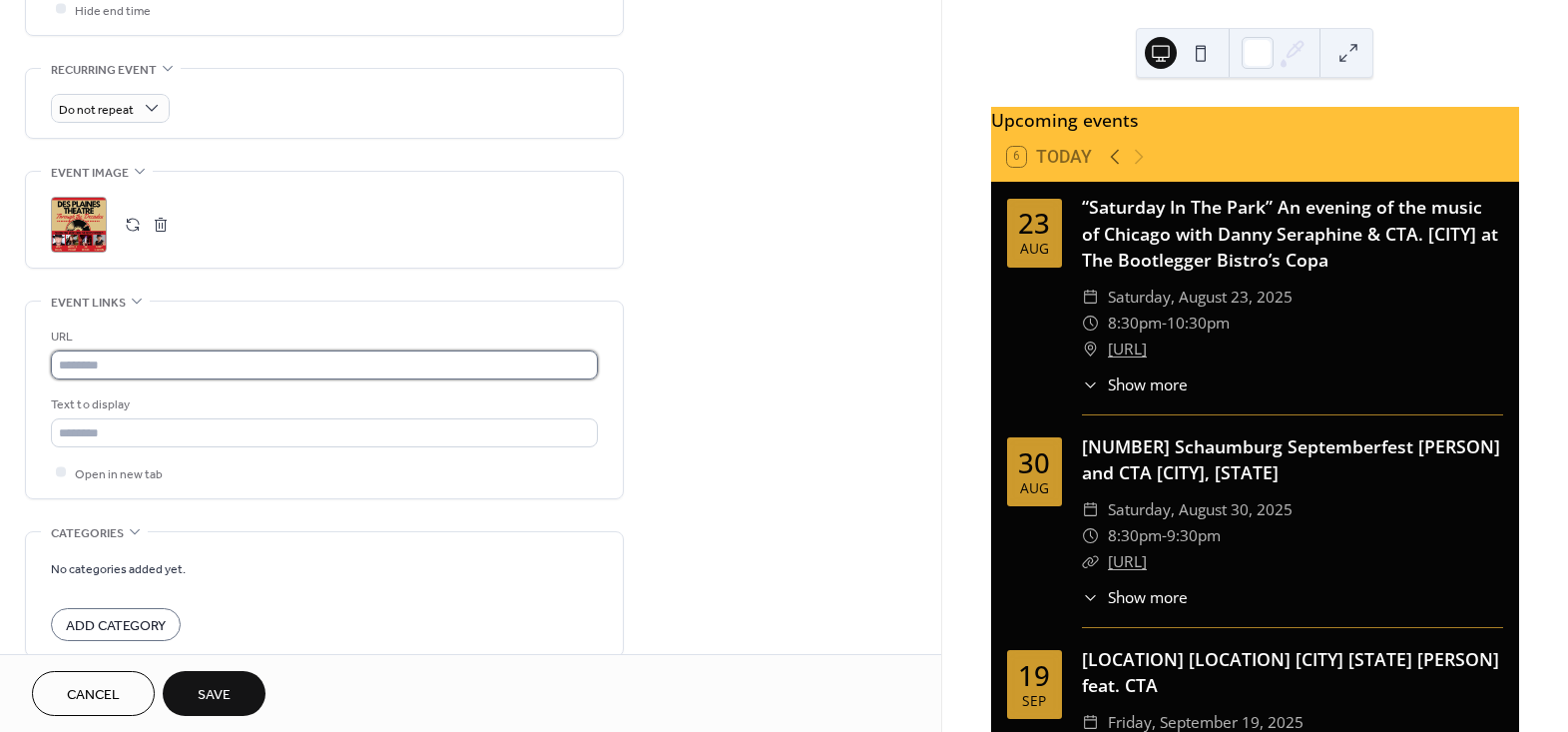 click at bounding box center (324, 365) 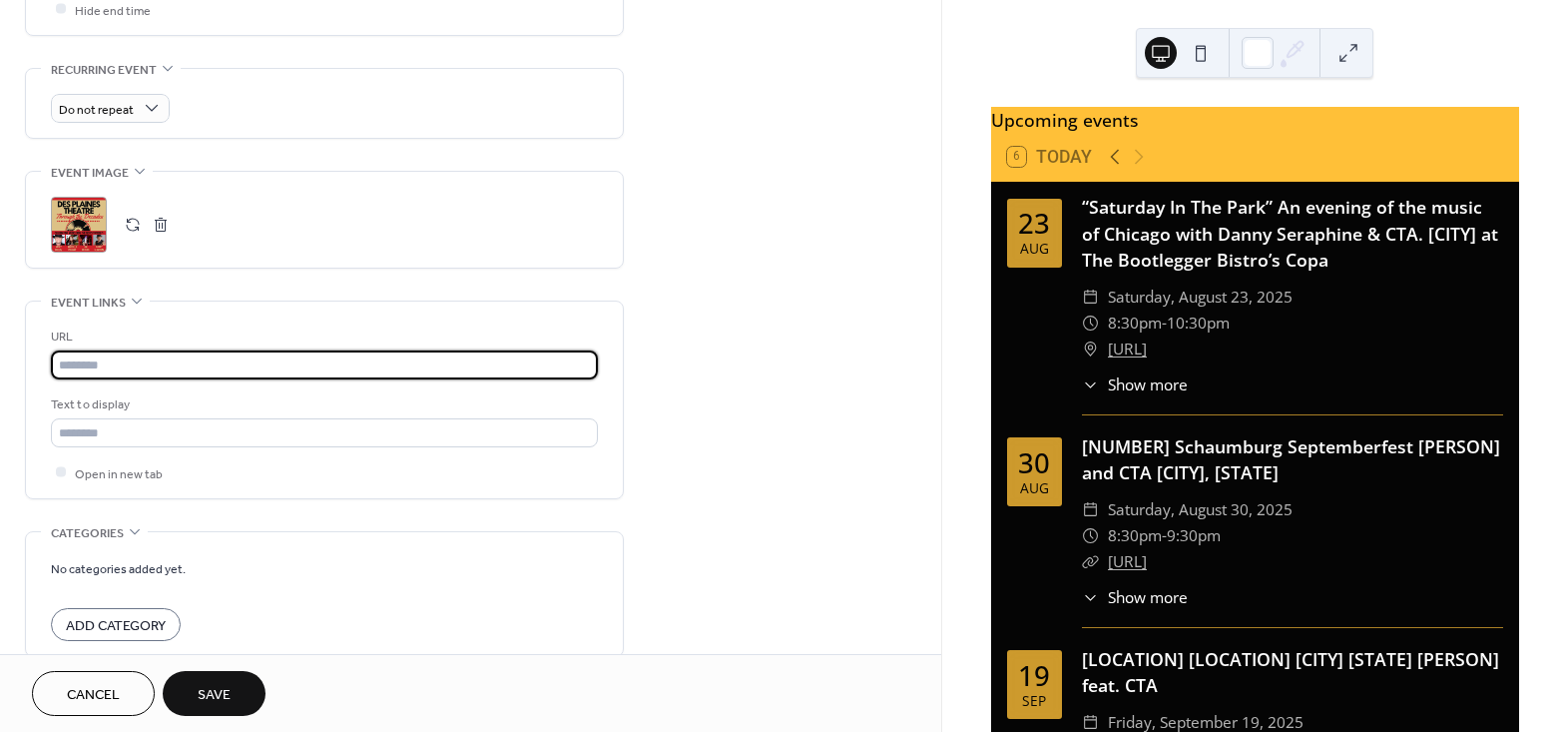paste on "**********" 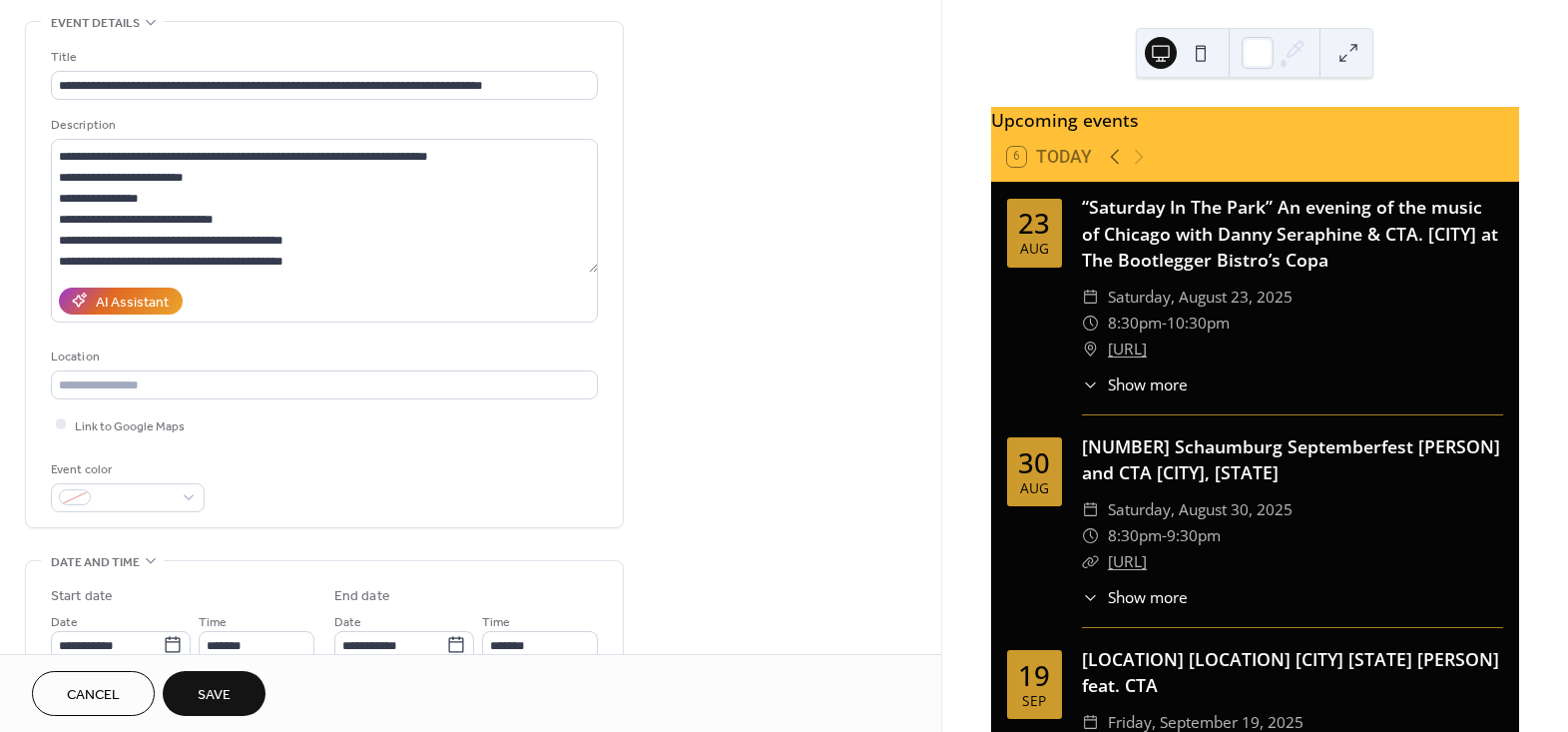 scroll, scrollTop: 0, scrollLeft: 0, axis: both 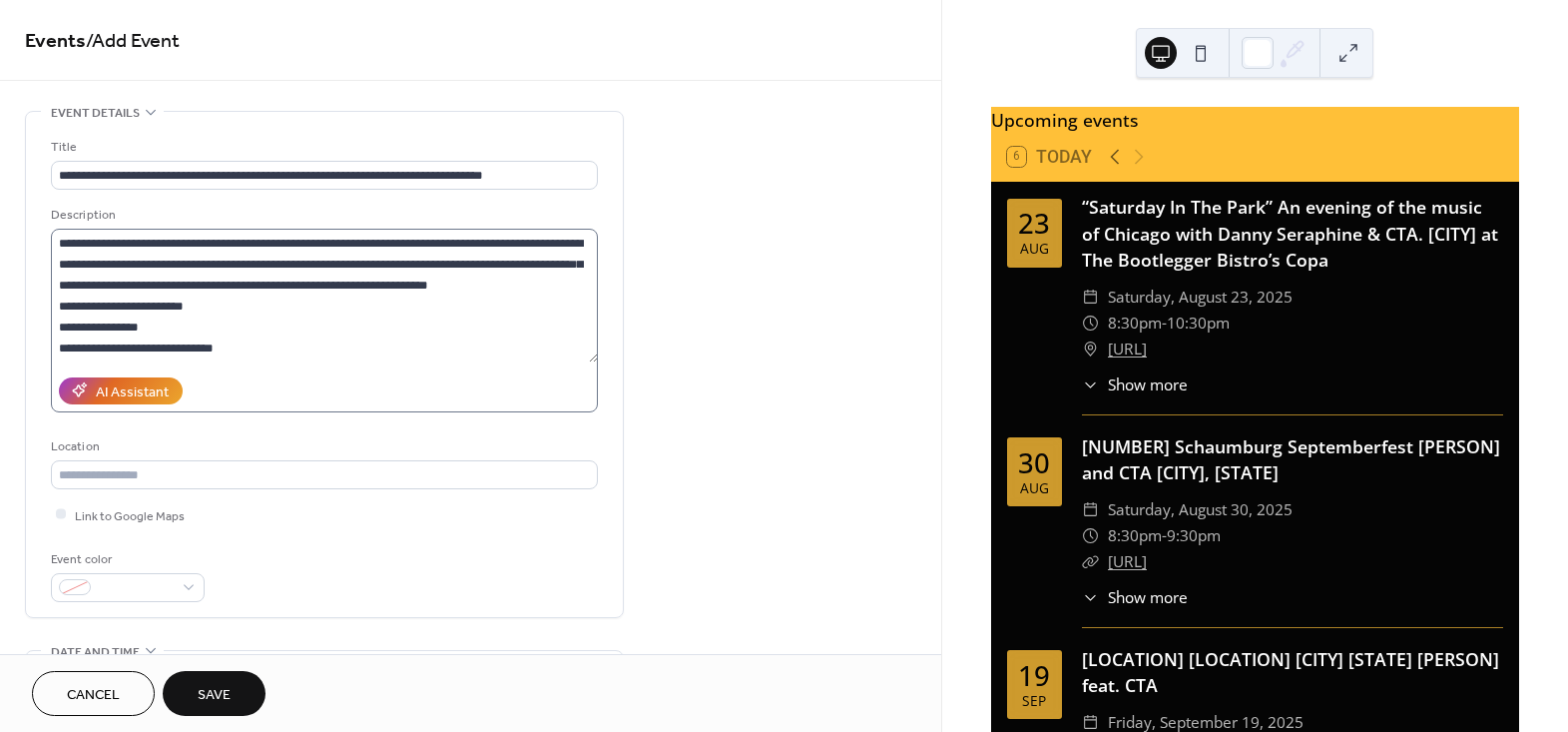 type on "**********" 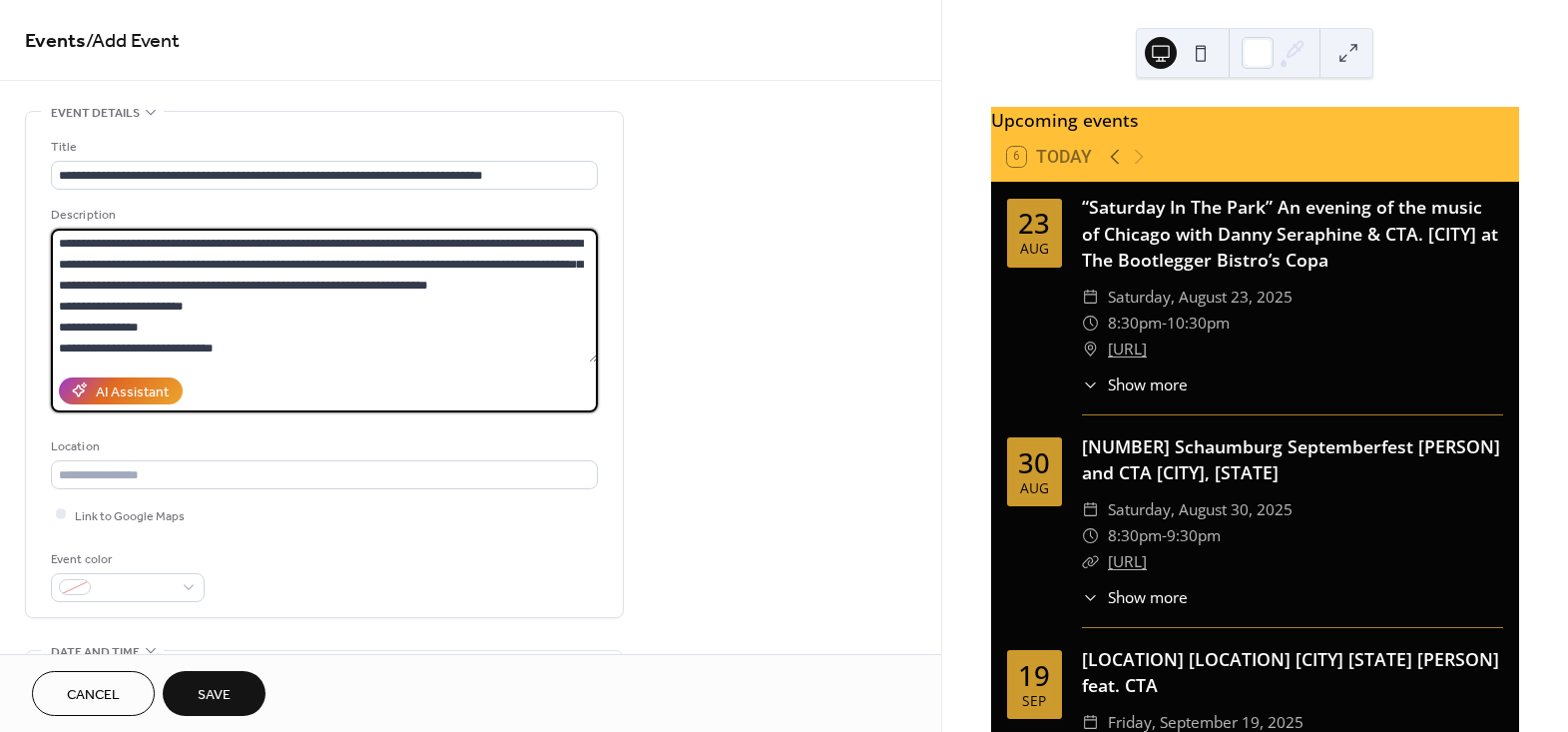 drag, startPoint x: 251, startPoint y: 238, endPoint x: 356, endPoint y: 239, distance: 105.004762 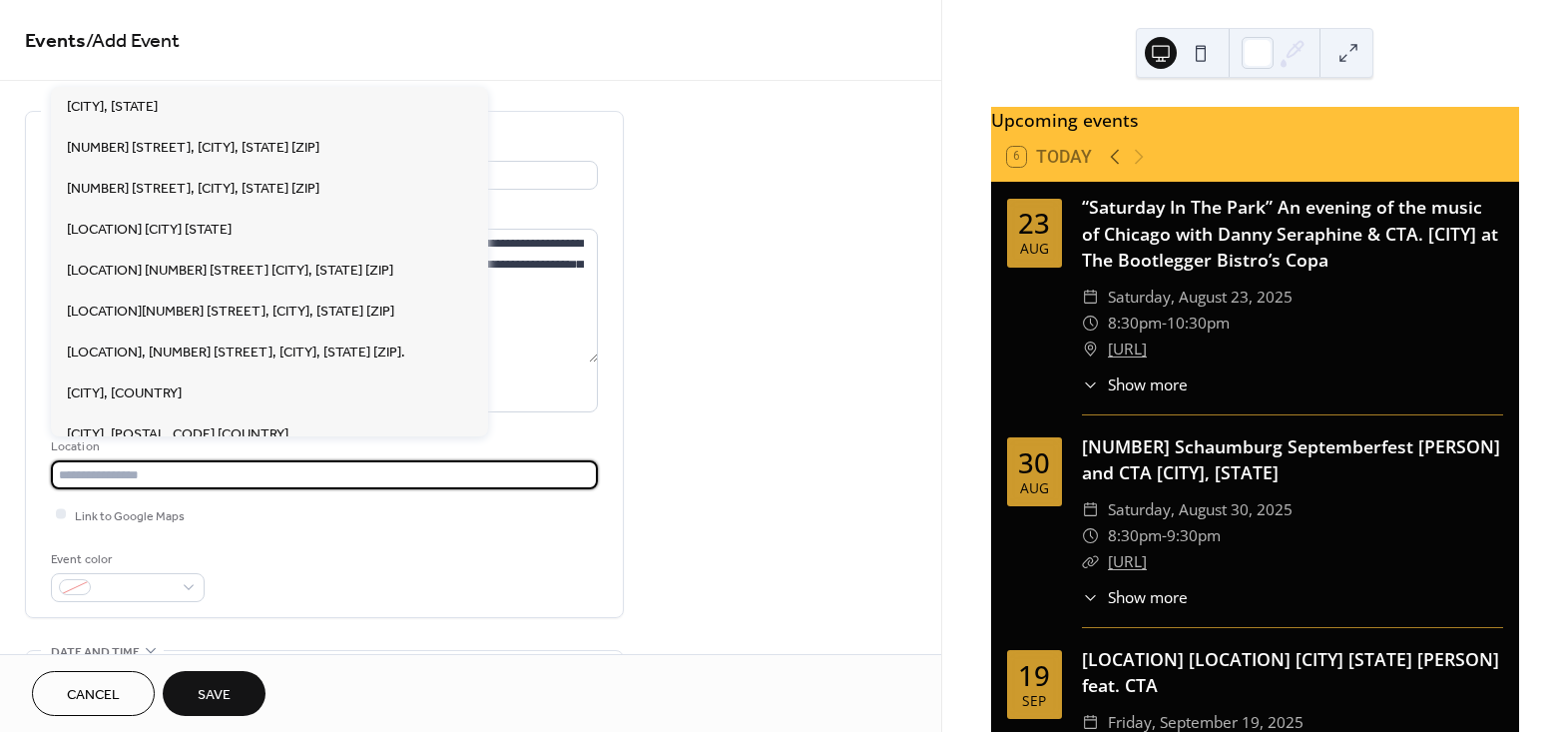 click at bounding box center [324, 474] 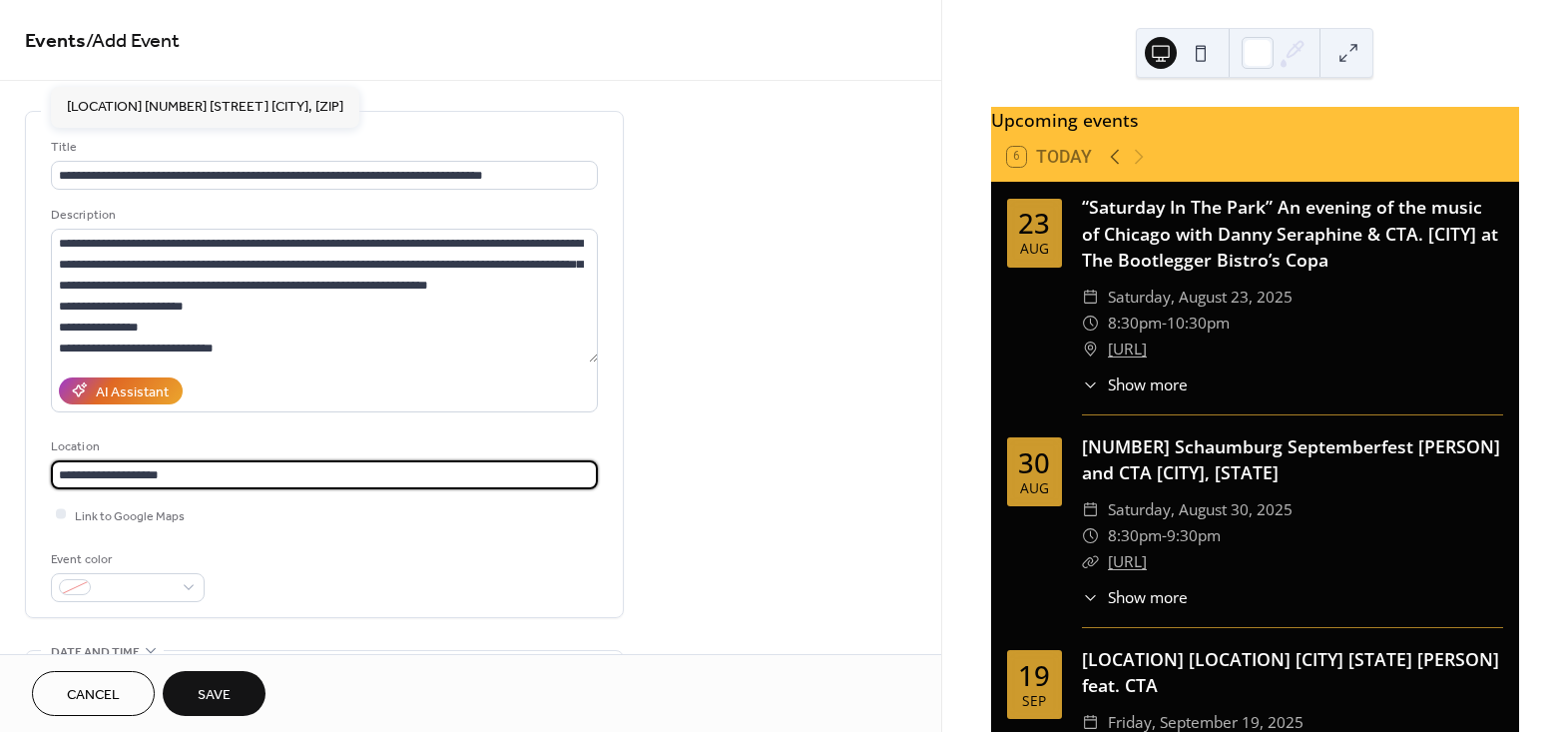 drag, startPoint x: 283, startPoint y: 471, endPoint x: 35, endPoint y: 471, distance: 248 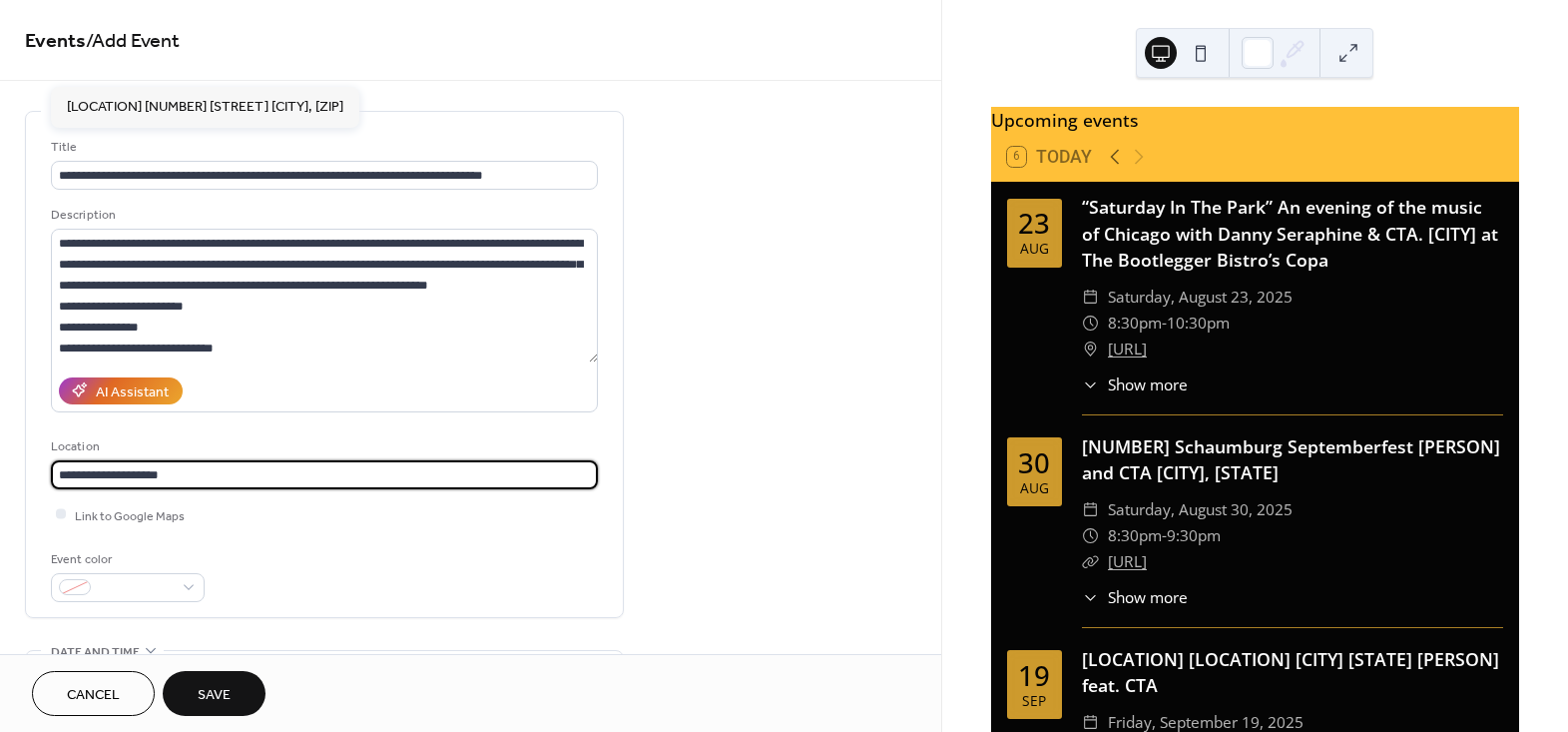 click on "**********" at bounding box center [324, 474] 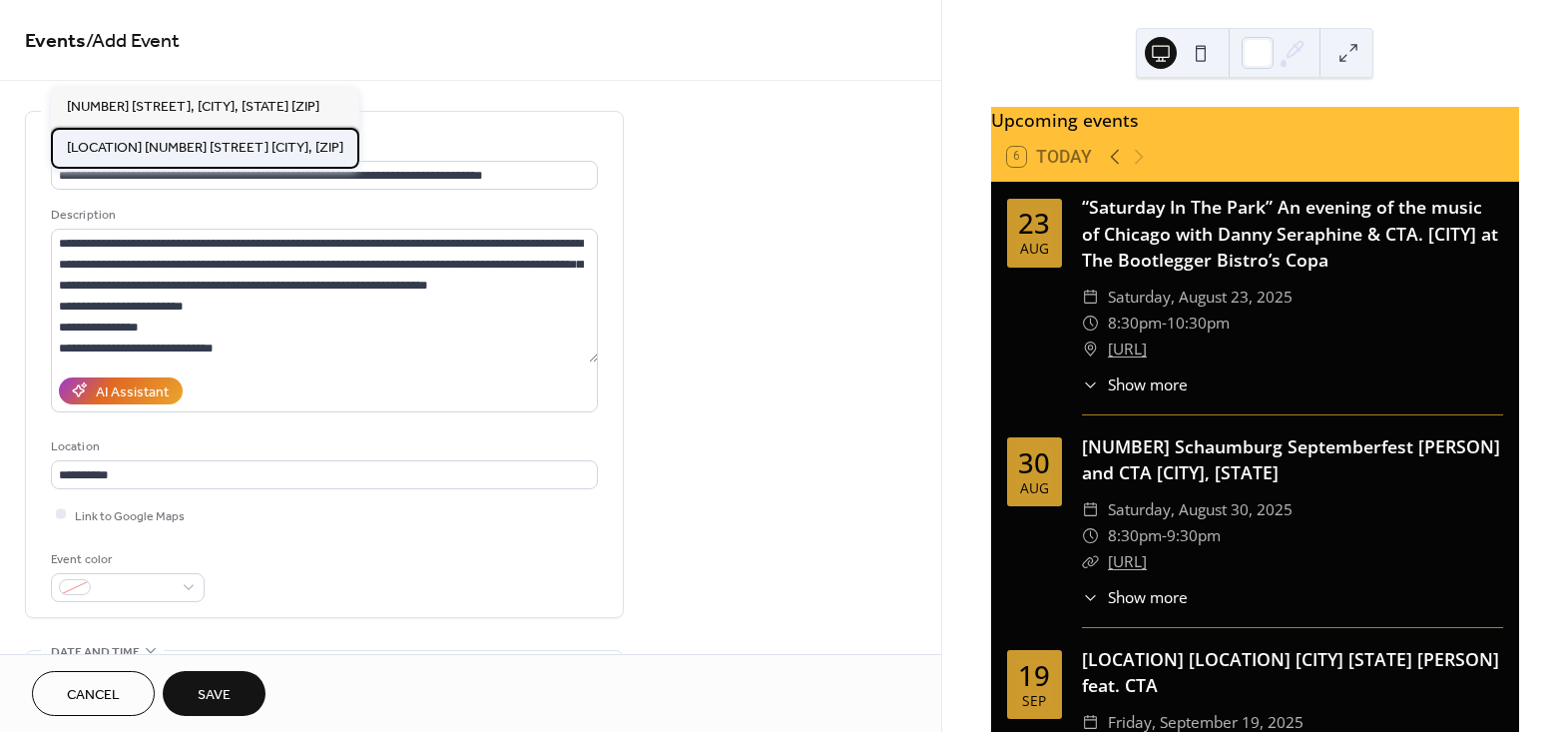 click on "[LOCATION] [NUMBER] [STREET] [CITY], [ZIP]" at bounding box center [205, 147] 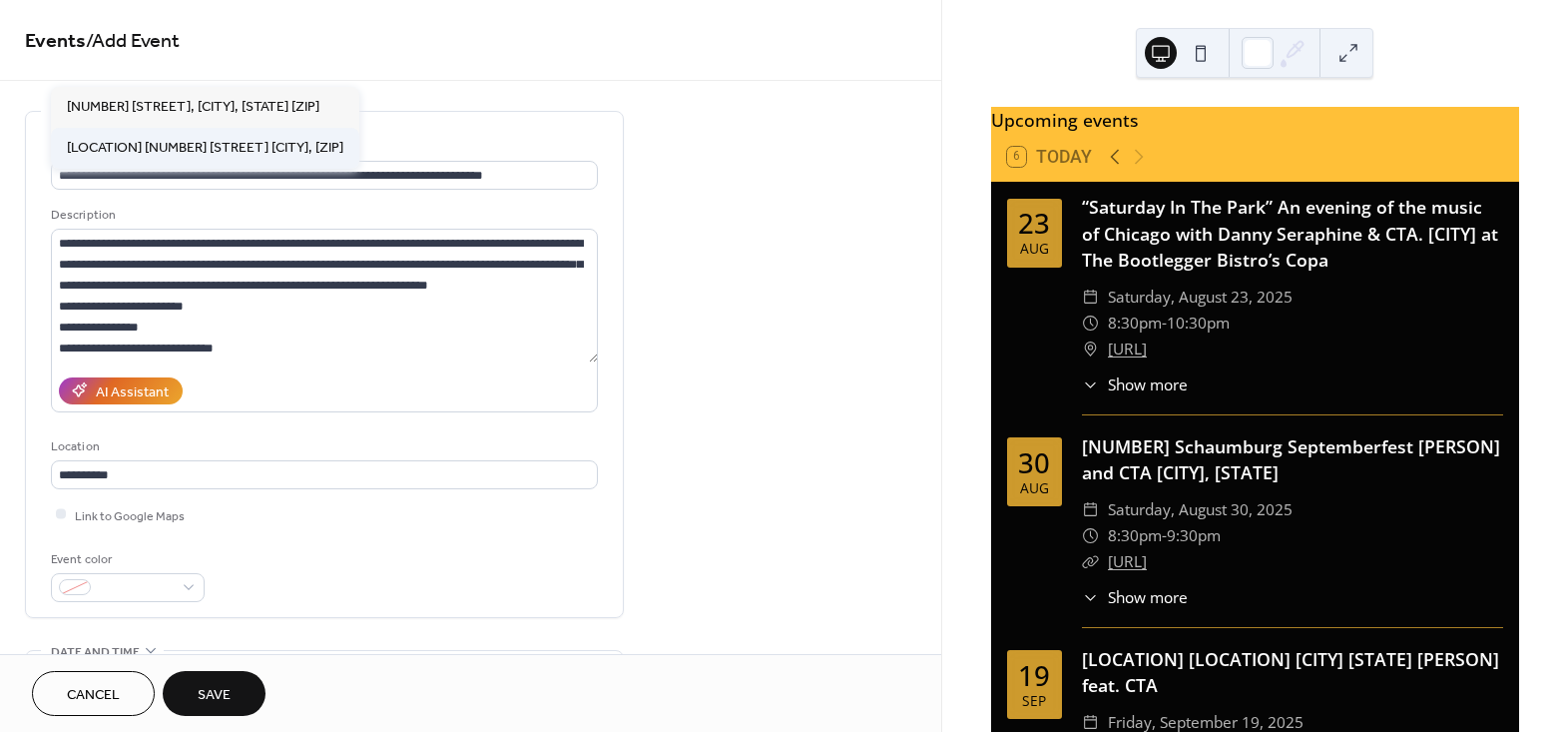 type on "**********" 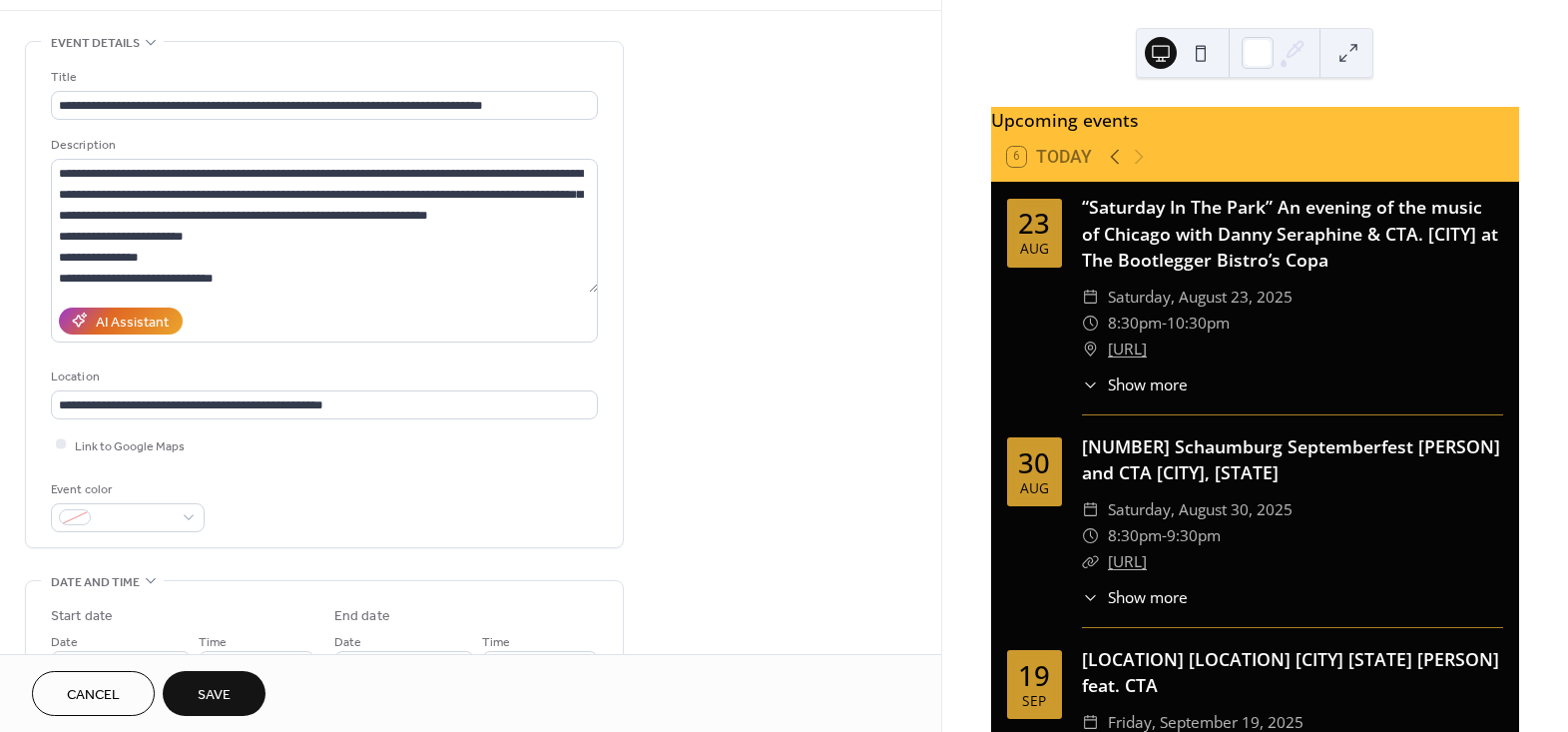 scroll, scrollTop: 90, scrollLeft: 0, axis: vertical 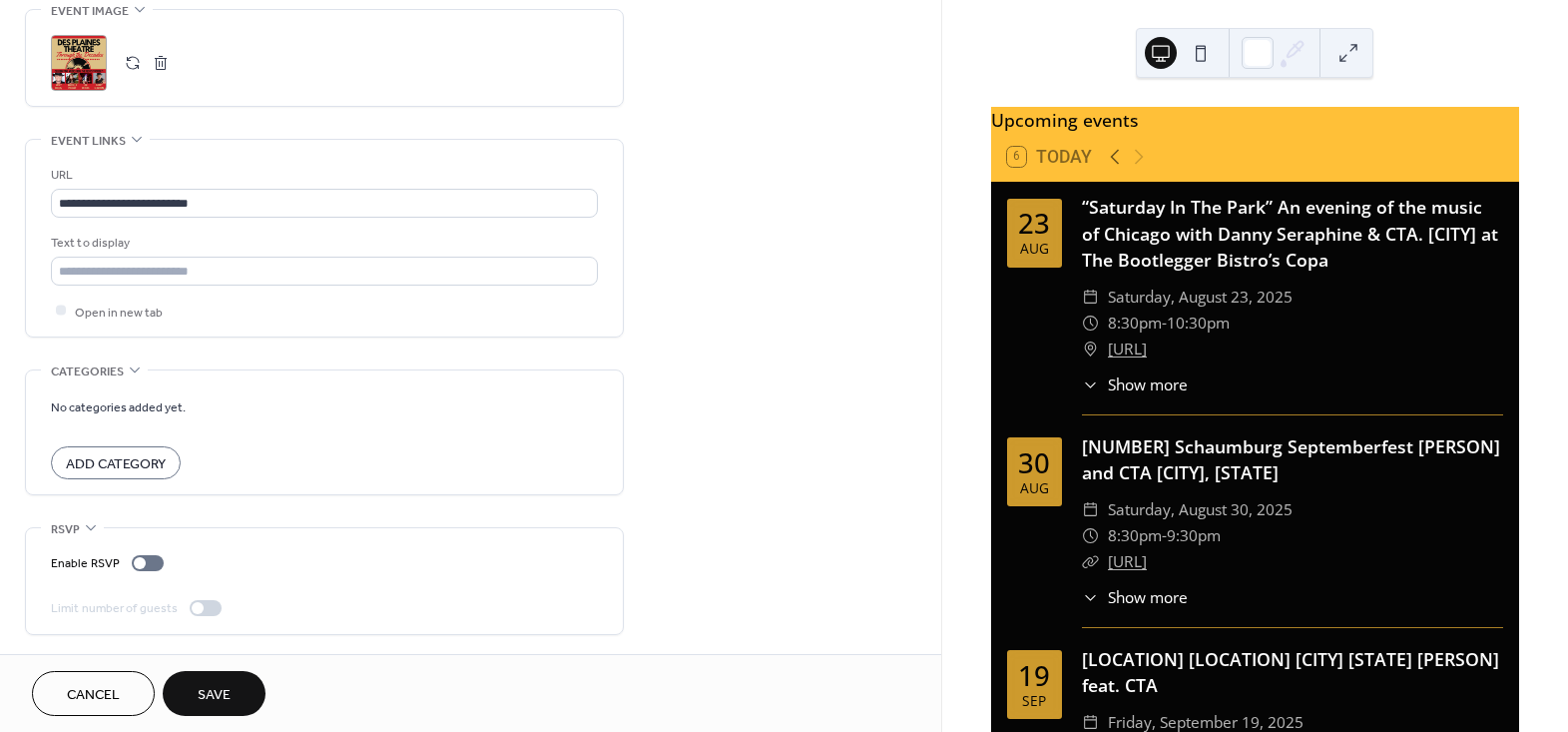 click on "Save" at bounding box center (214, 695) 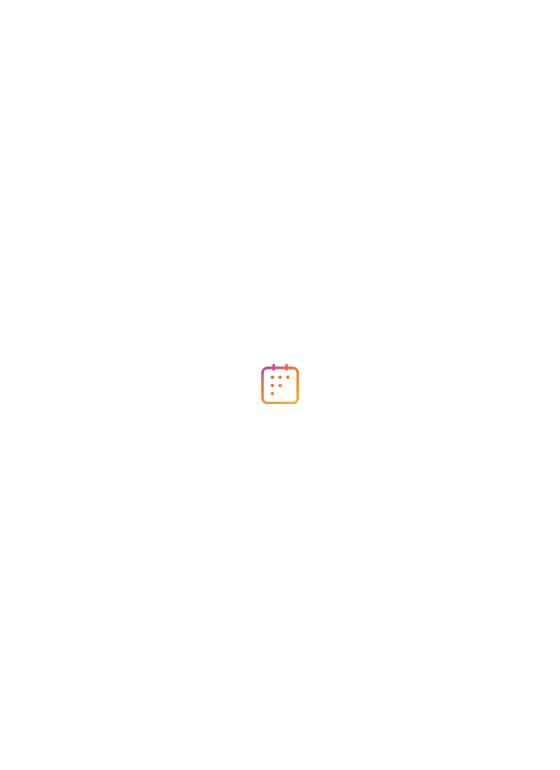 scroll, scrollTop: 0, scrollLeft: 0, axis: both 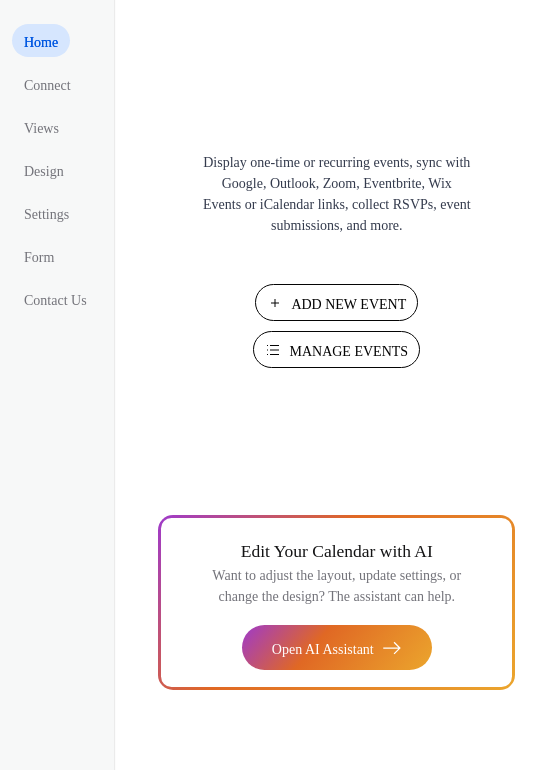 click on "Add New Event" at bounding box center [336, 302] 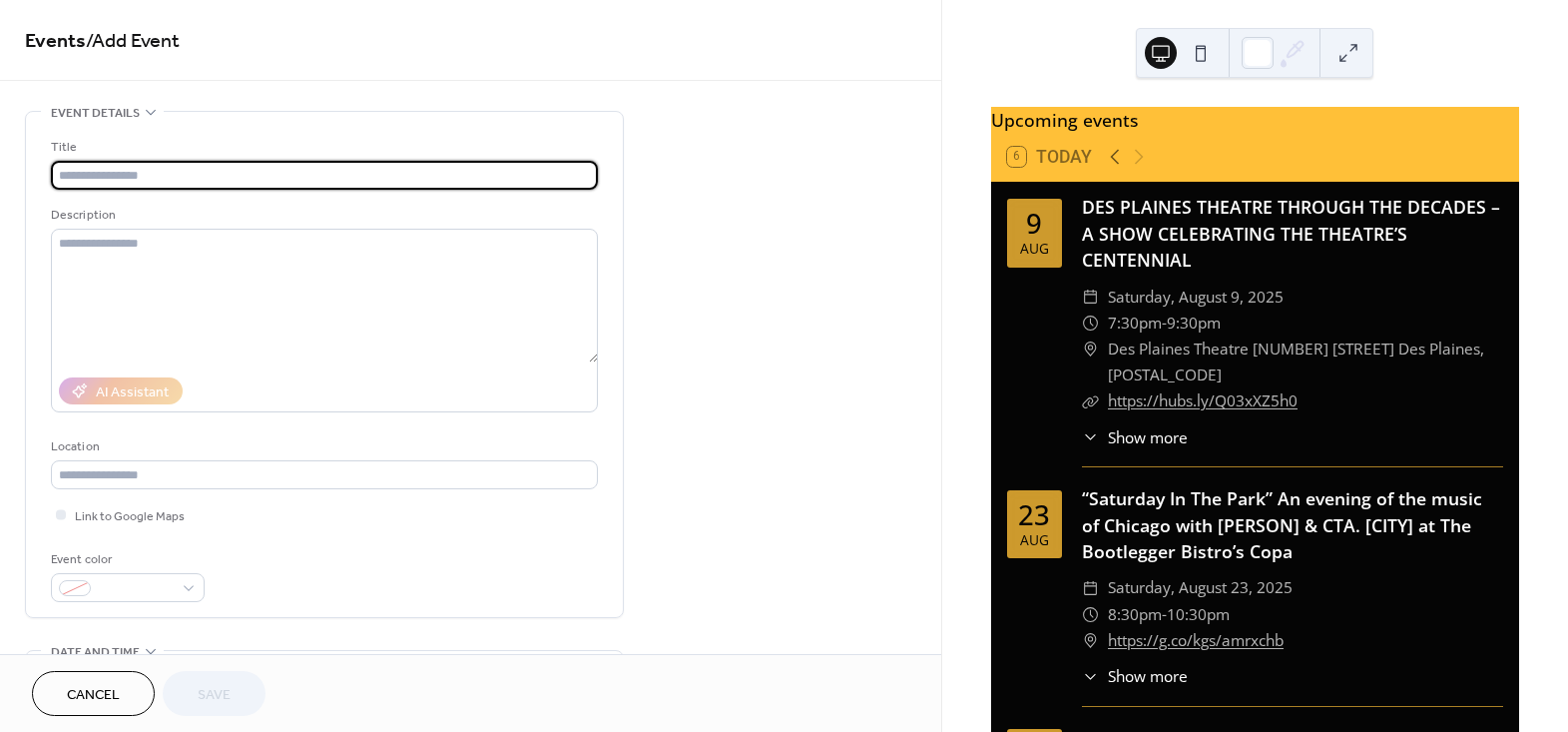 scroll, scrollTop: 0, scrollLeft: 0, axis: both 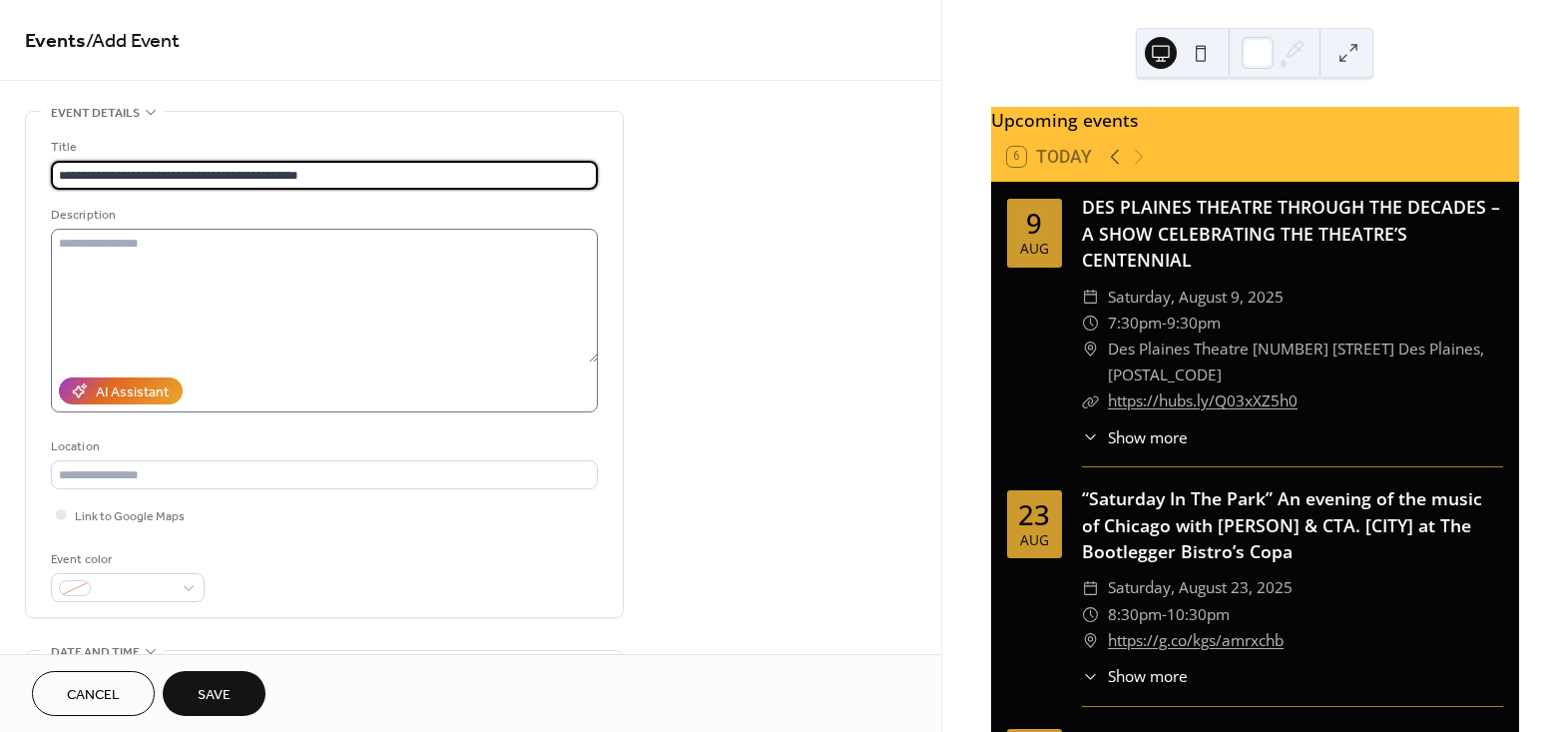 type on "**********" 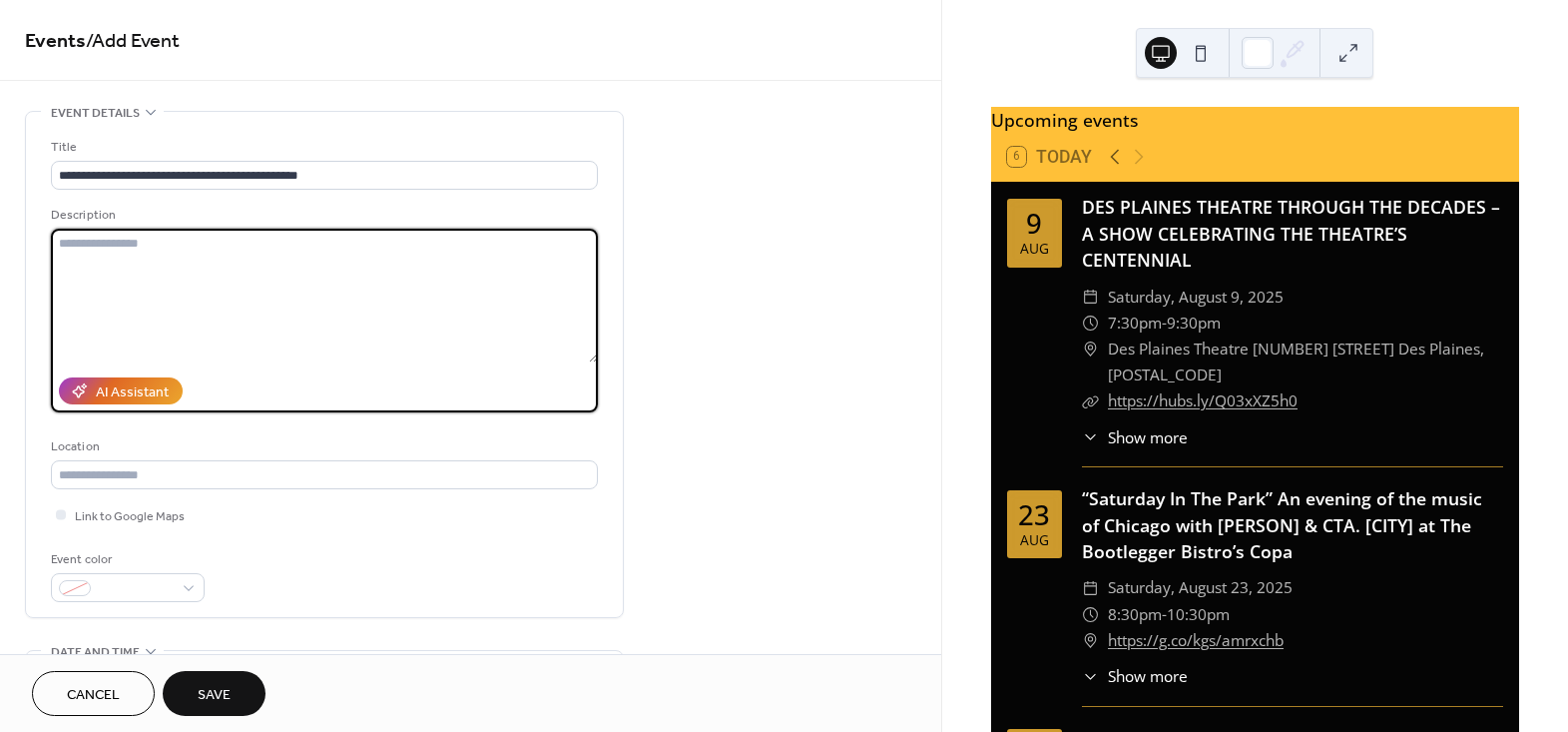 click at bounding box center (324, 296) 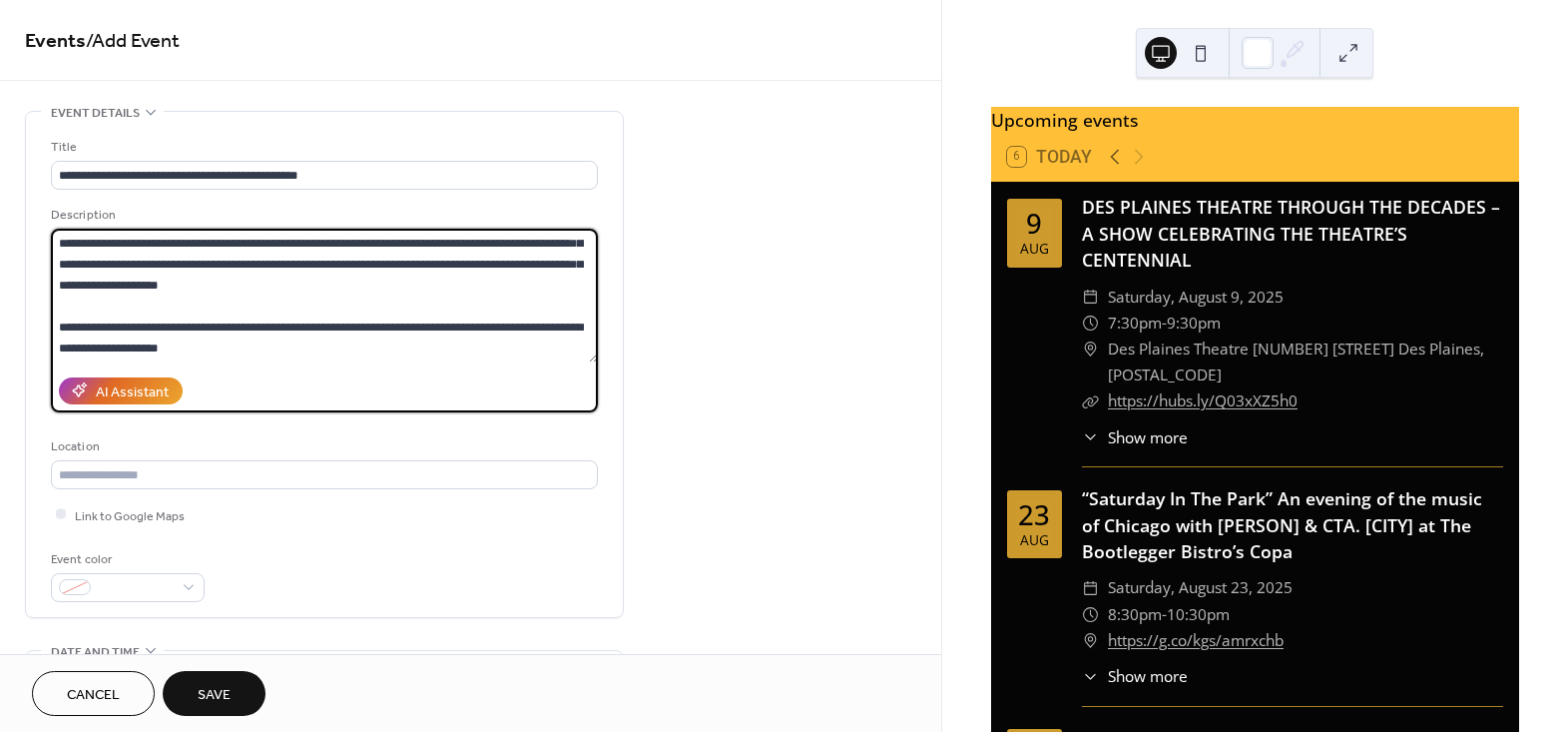scroll, scrollTop: 563, scrollLeft: 0, axis: vertical 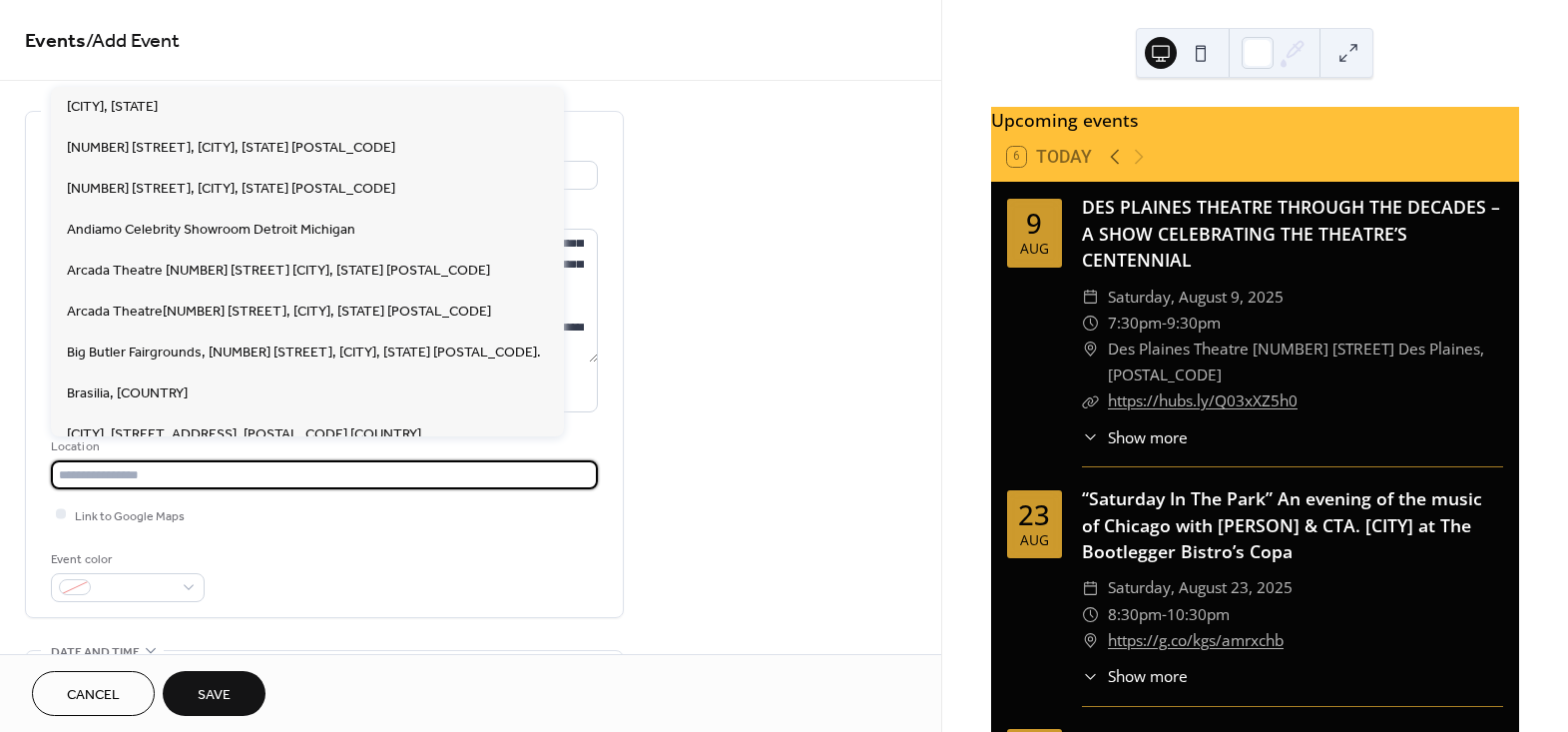click at bounding box center (324, 474) 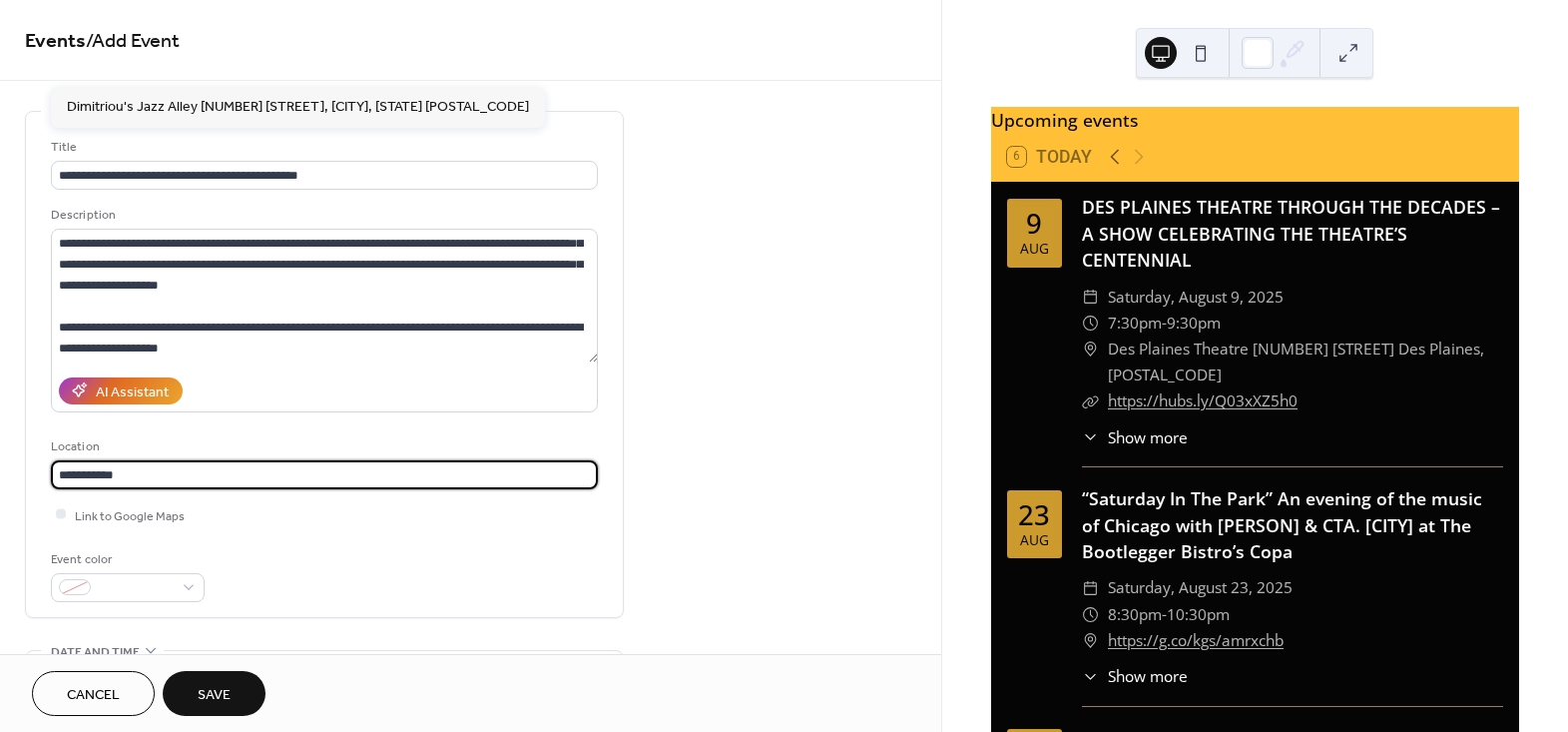 paste on "**********" 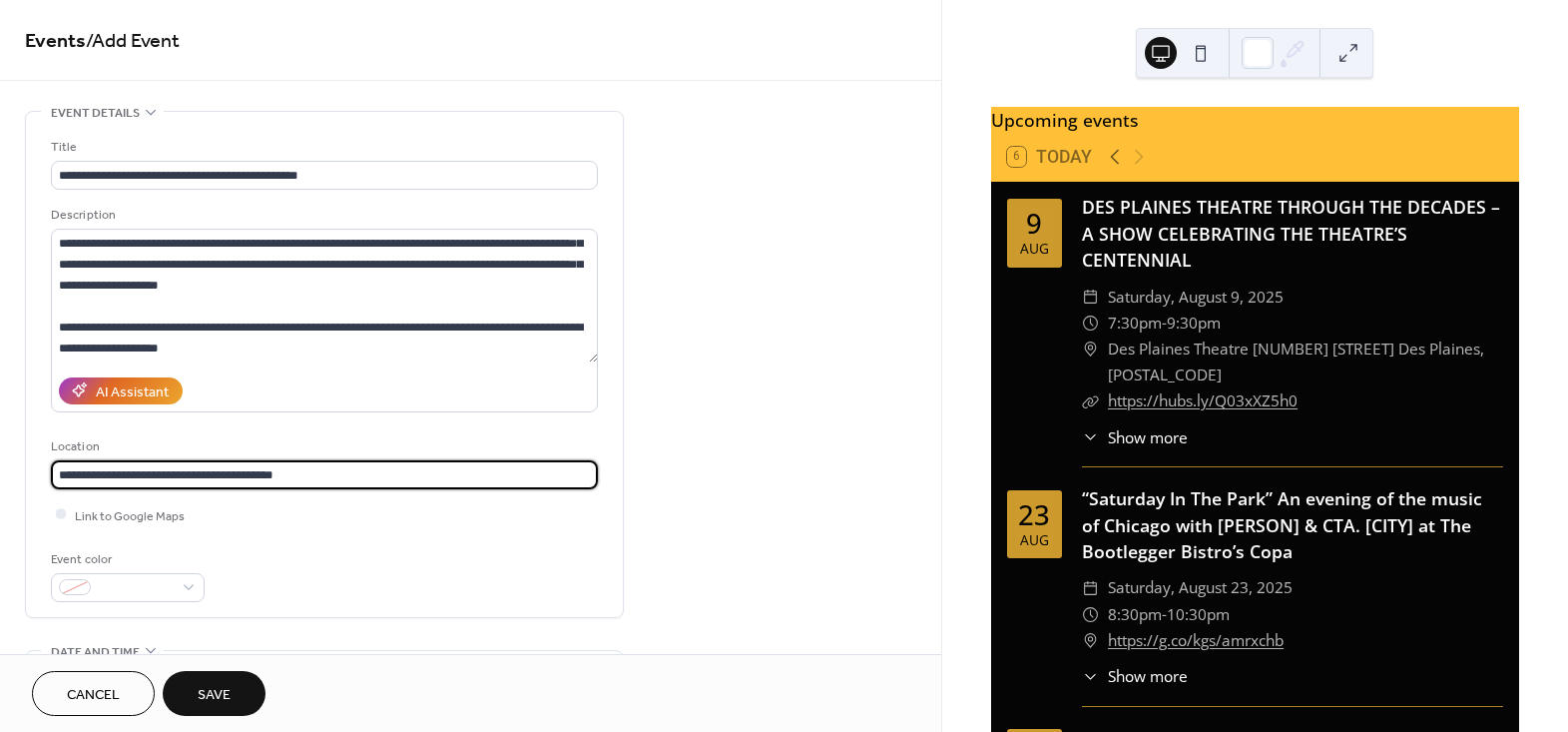 type on "**********" 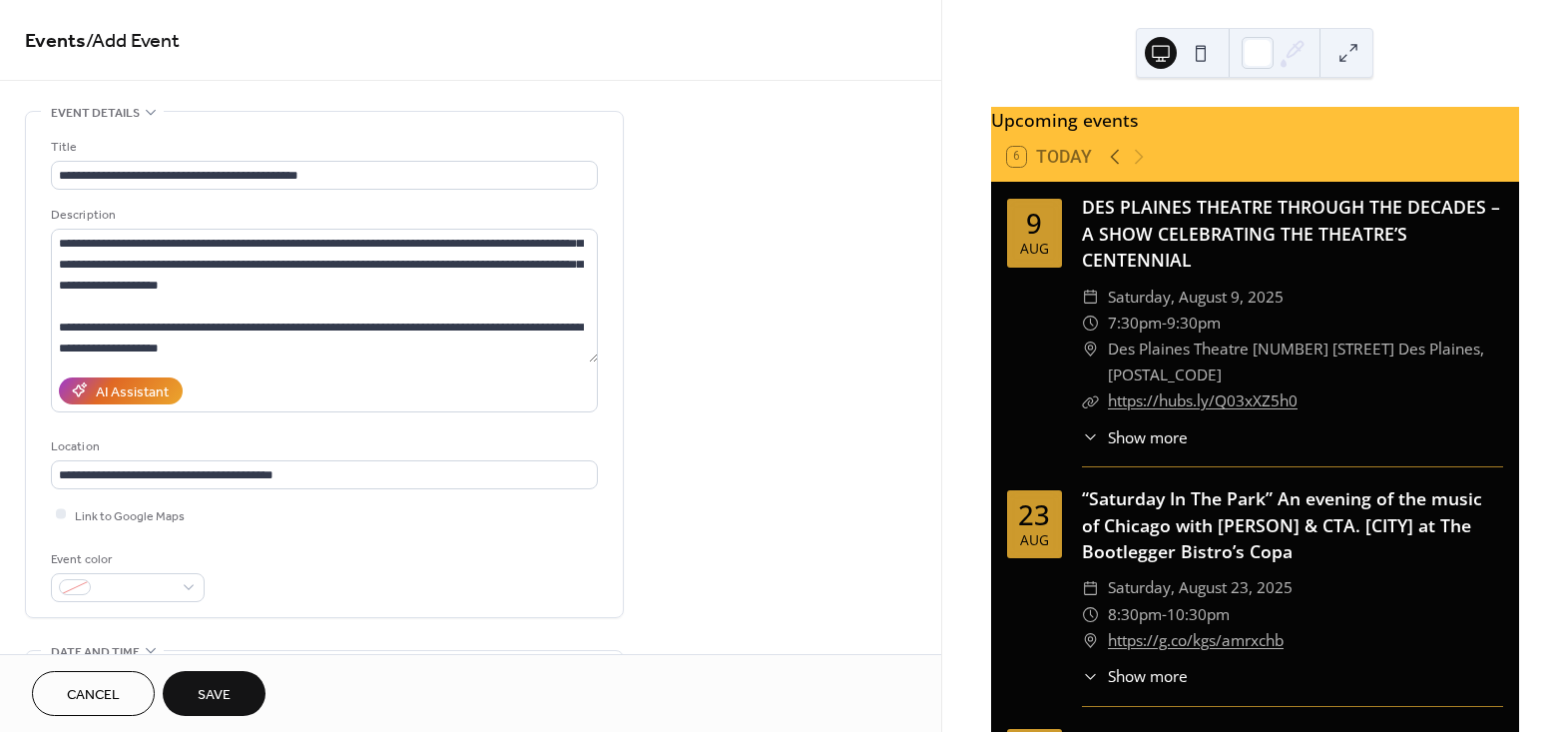 click on "Event color" at bounding box center (324, 575) 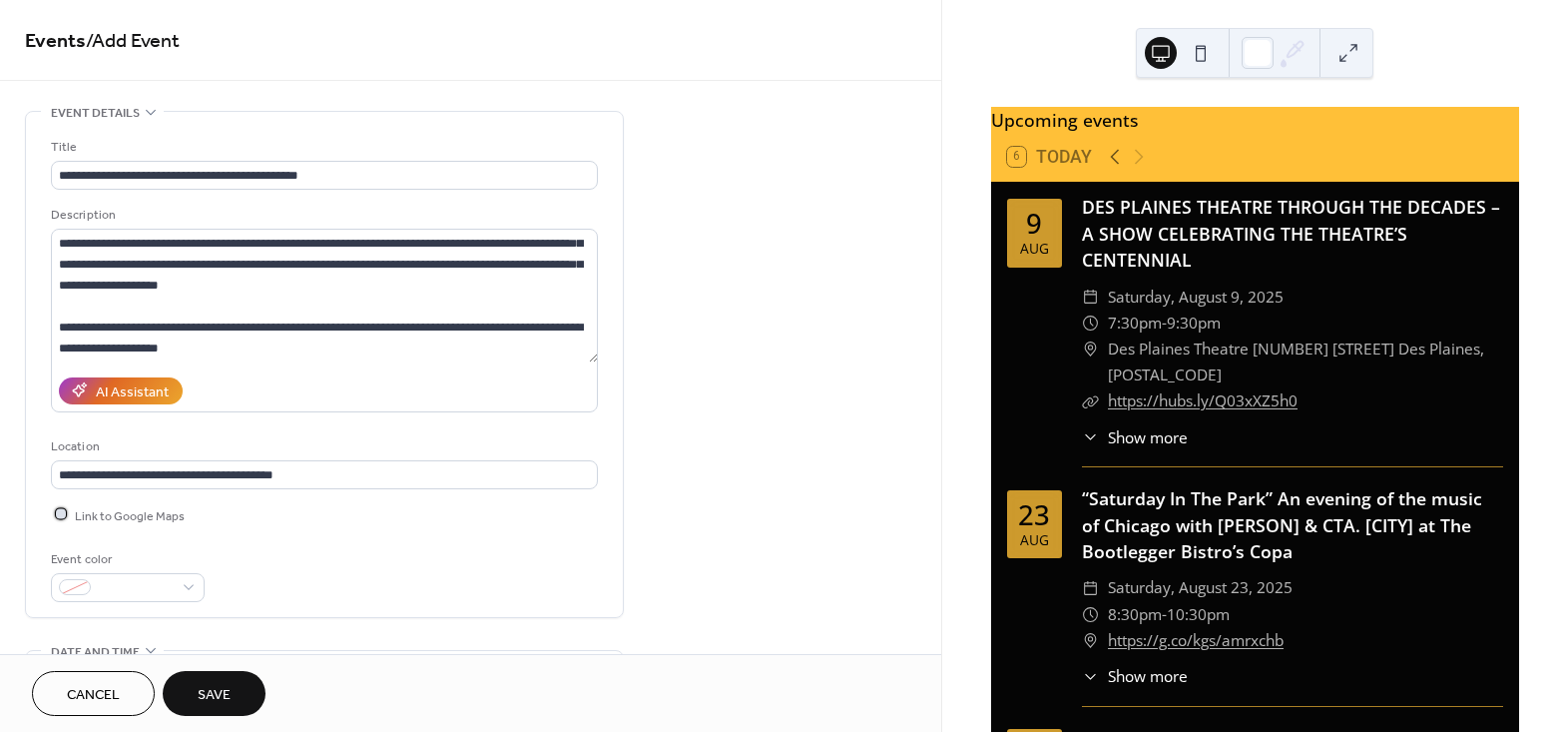 click on "Link to Google Maps" at bounding box center [130, 515] 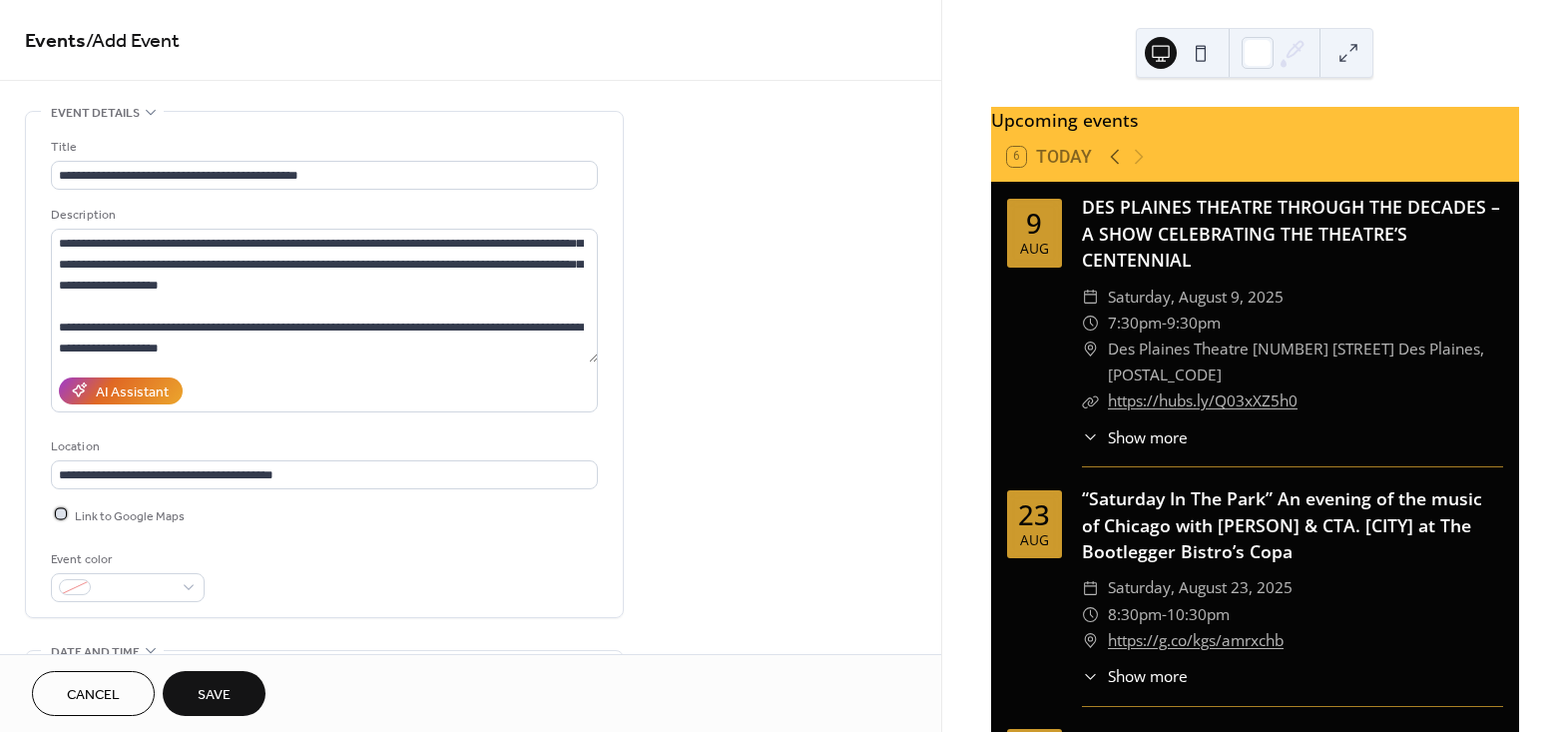 click 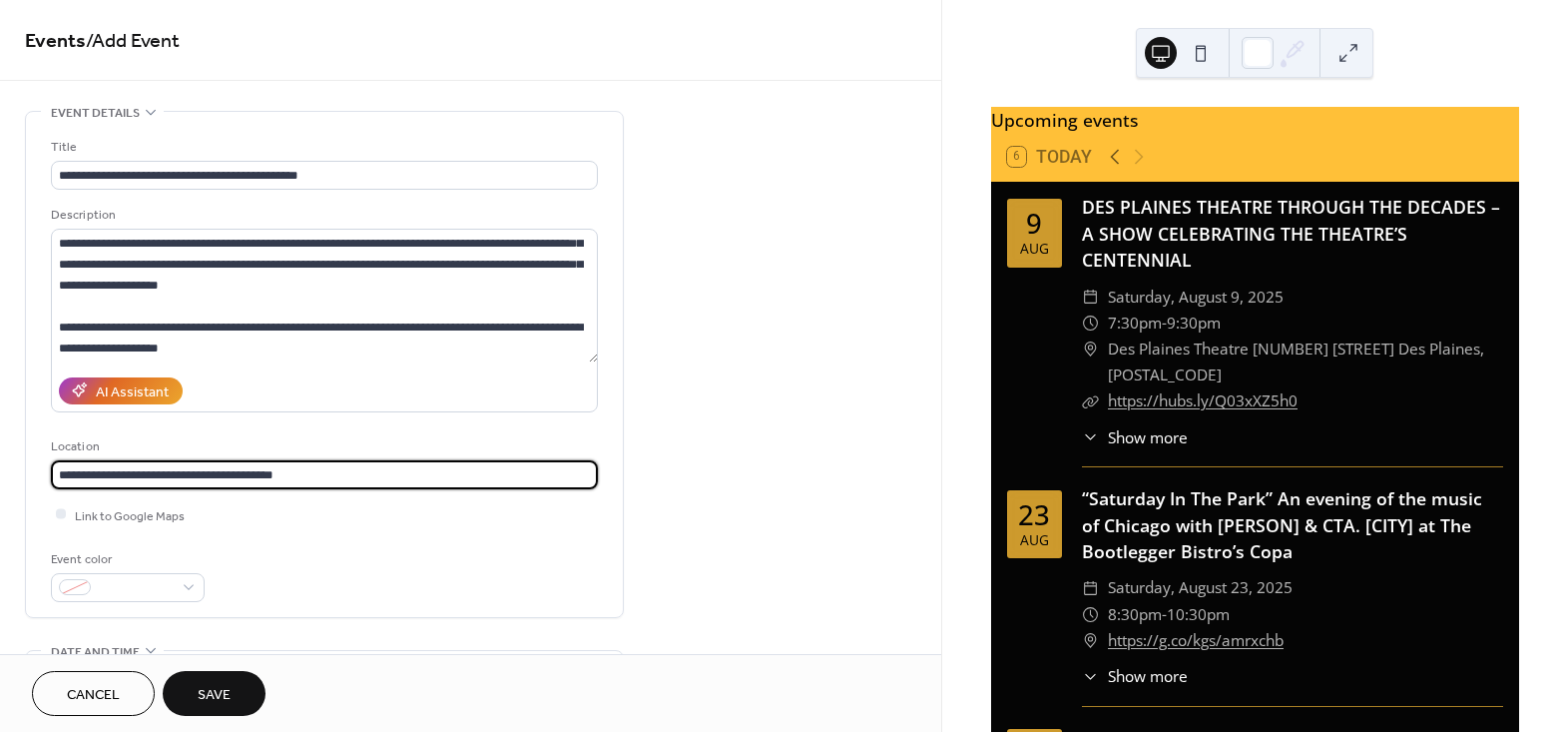 drag, startPoint x: 343, startPoint y: 472, endPoint x: -88, endPoint y: 424, distance: 433.66462 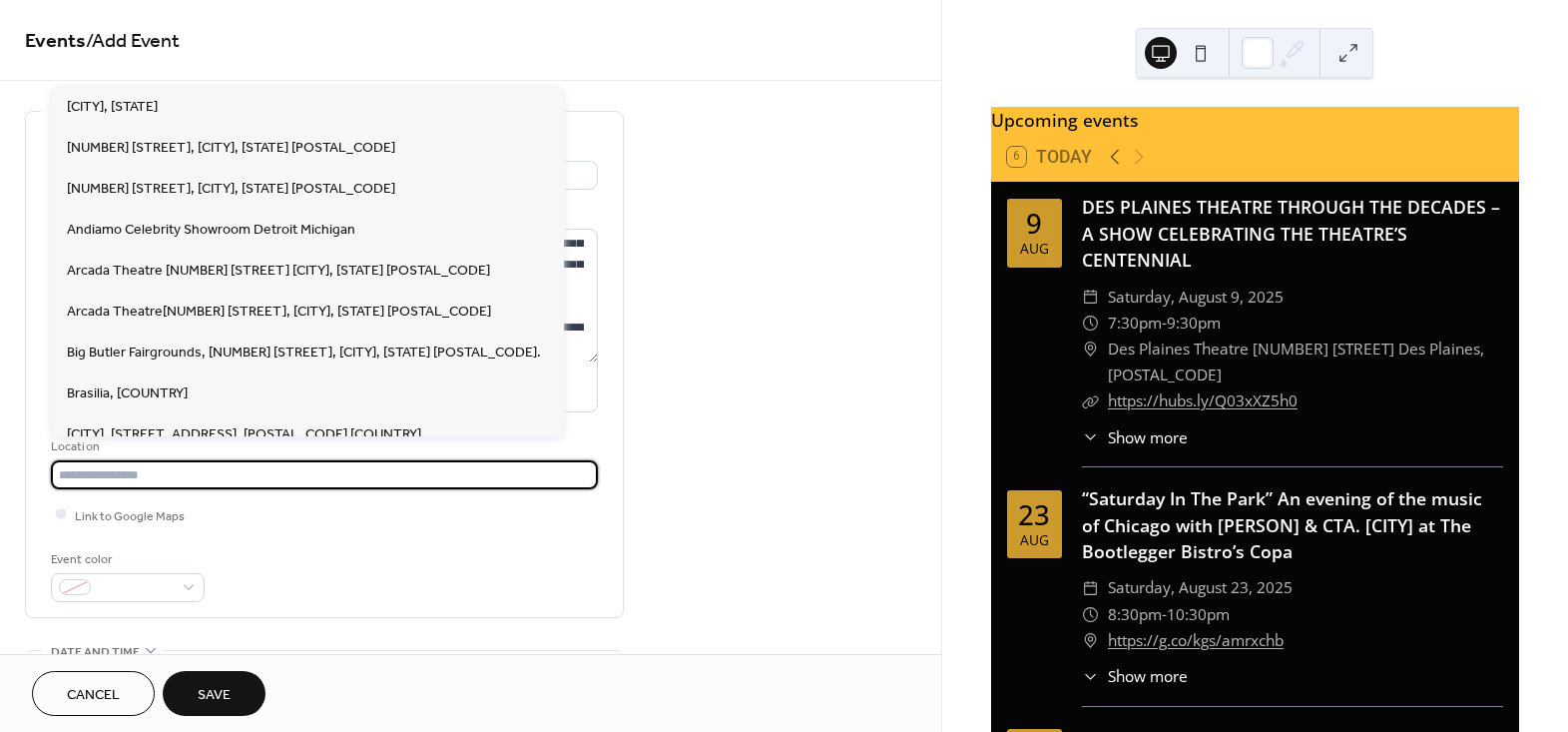 paste on "**********" 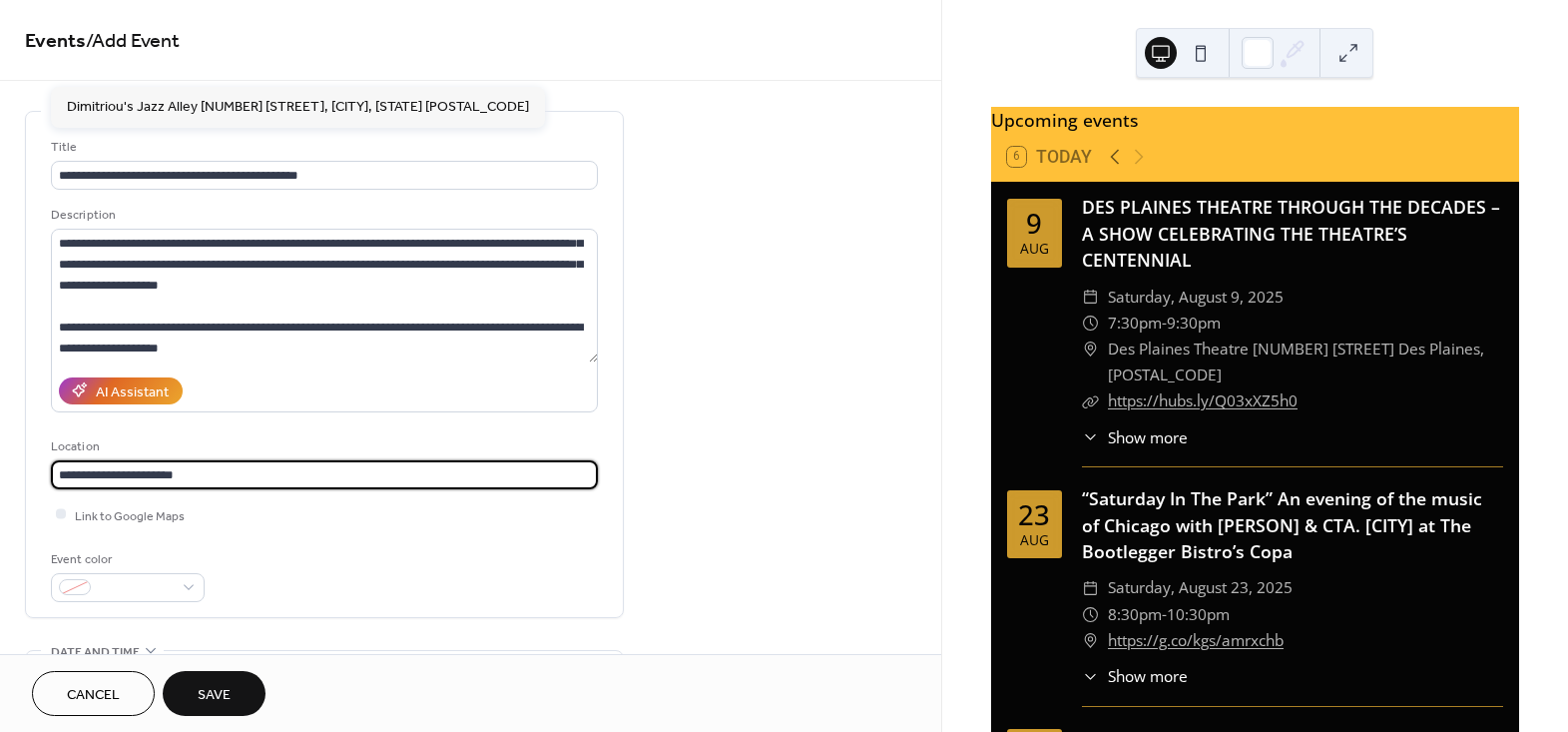paste on "**********" 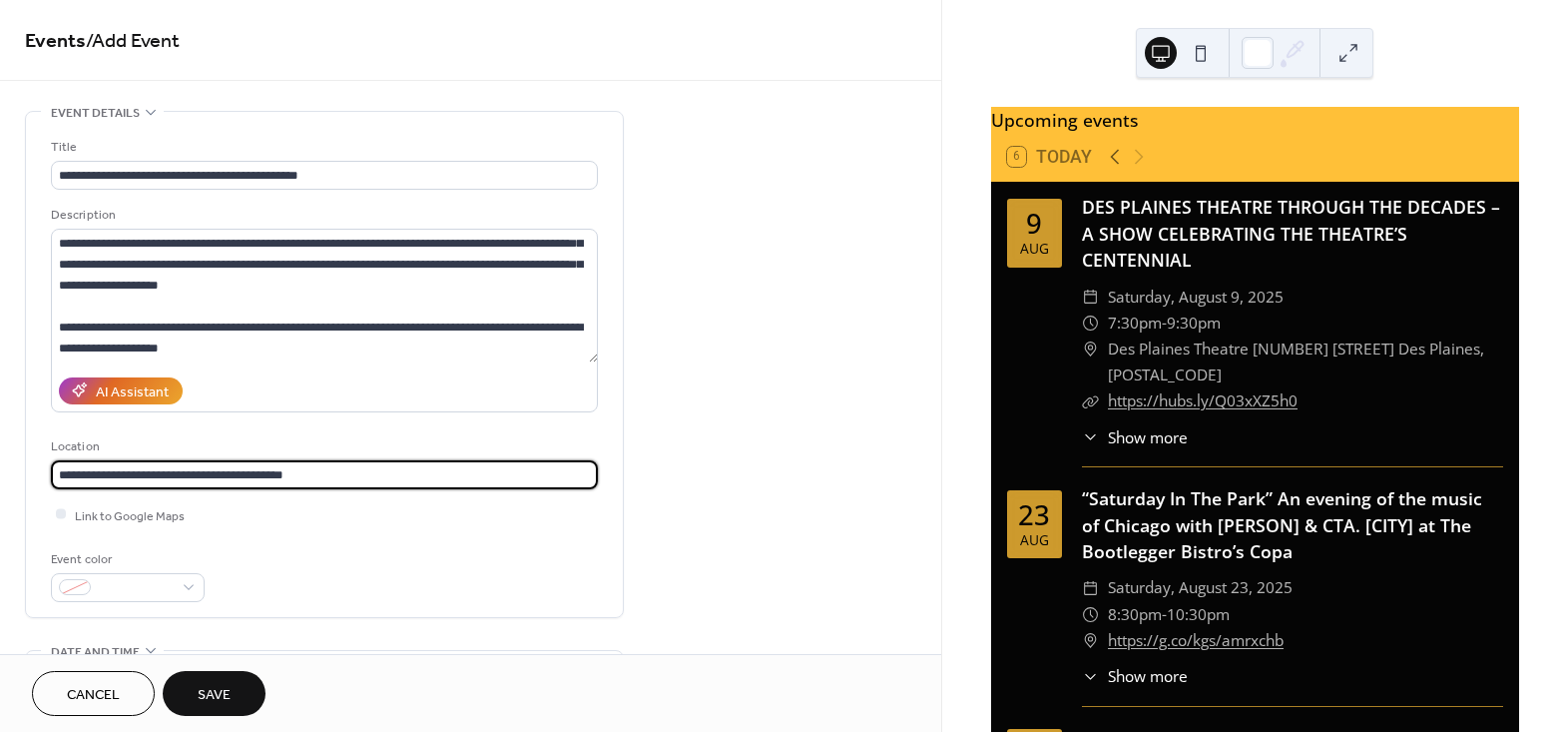 drag, startPoint x: 176, startPoint y: 473, endPoint x: 468, endPoint y: 459, distance: 292.3354 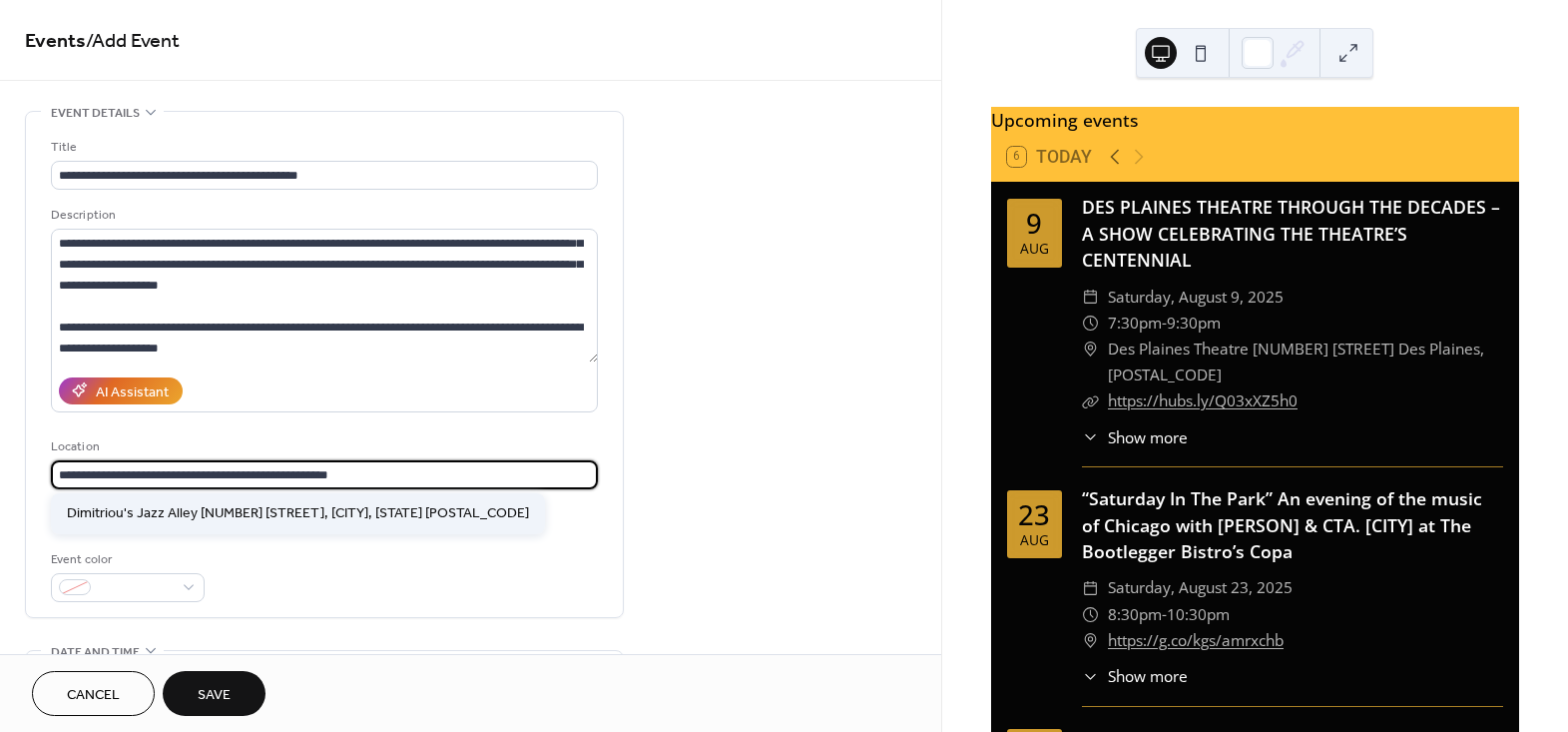type on "**********" 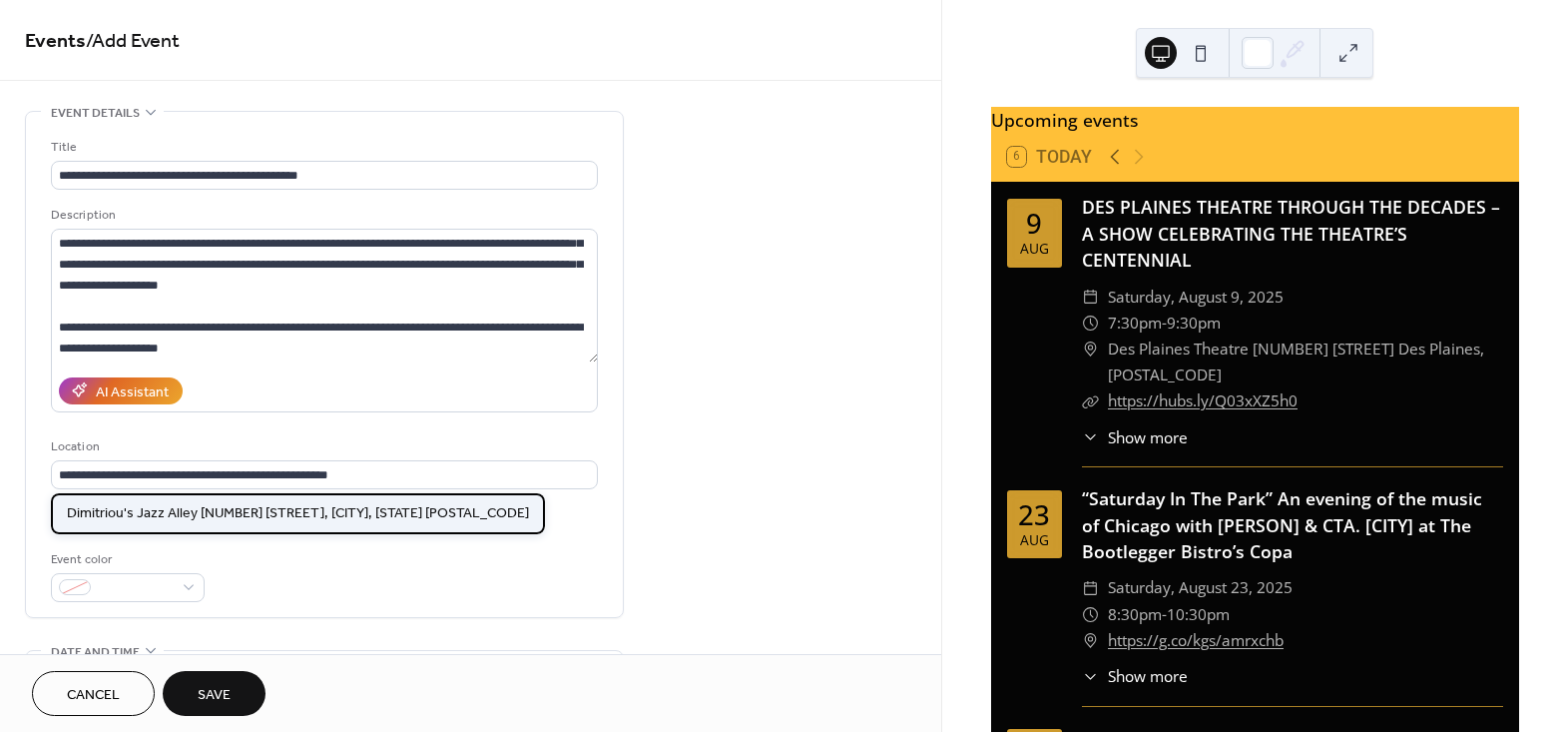 click on "[LOCATION] [NUMBER] [STREET], [CITY], [STATE] [ZIP]" at bounding box center (297, 512) 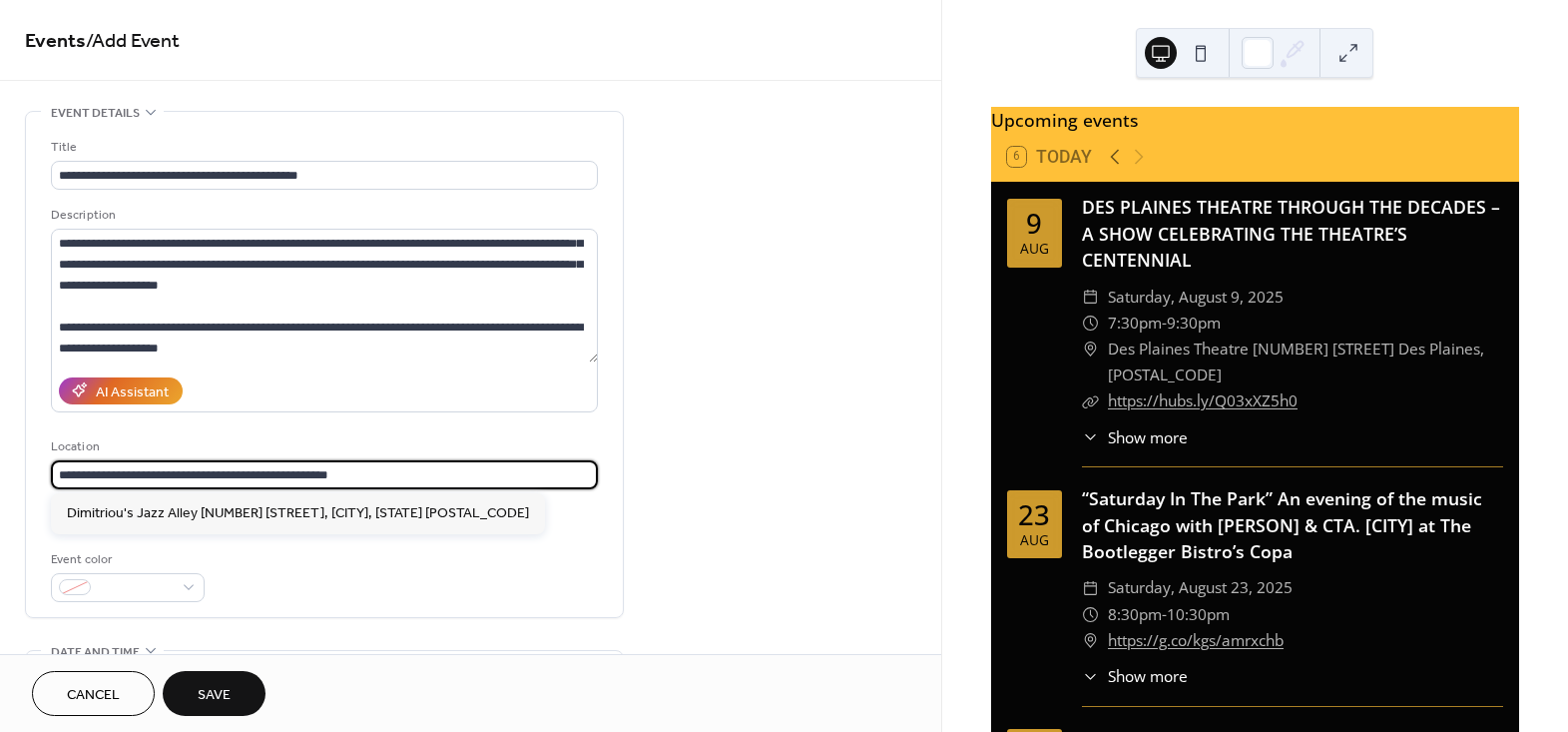 drag, startPoint x: 246, startPoint y: 473, endPoint x: 304, endPoint y: 469, distance: 58.137767 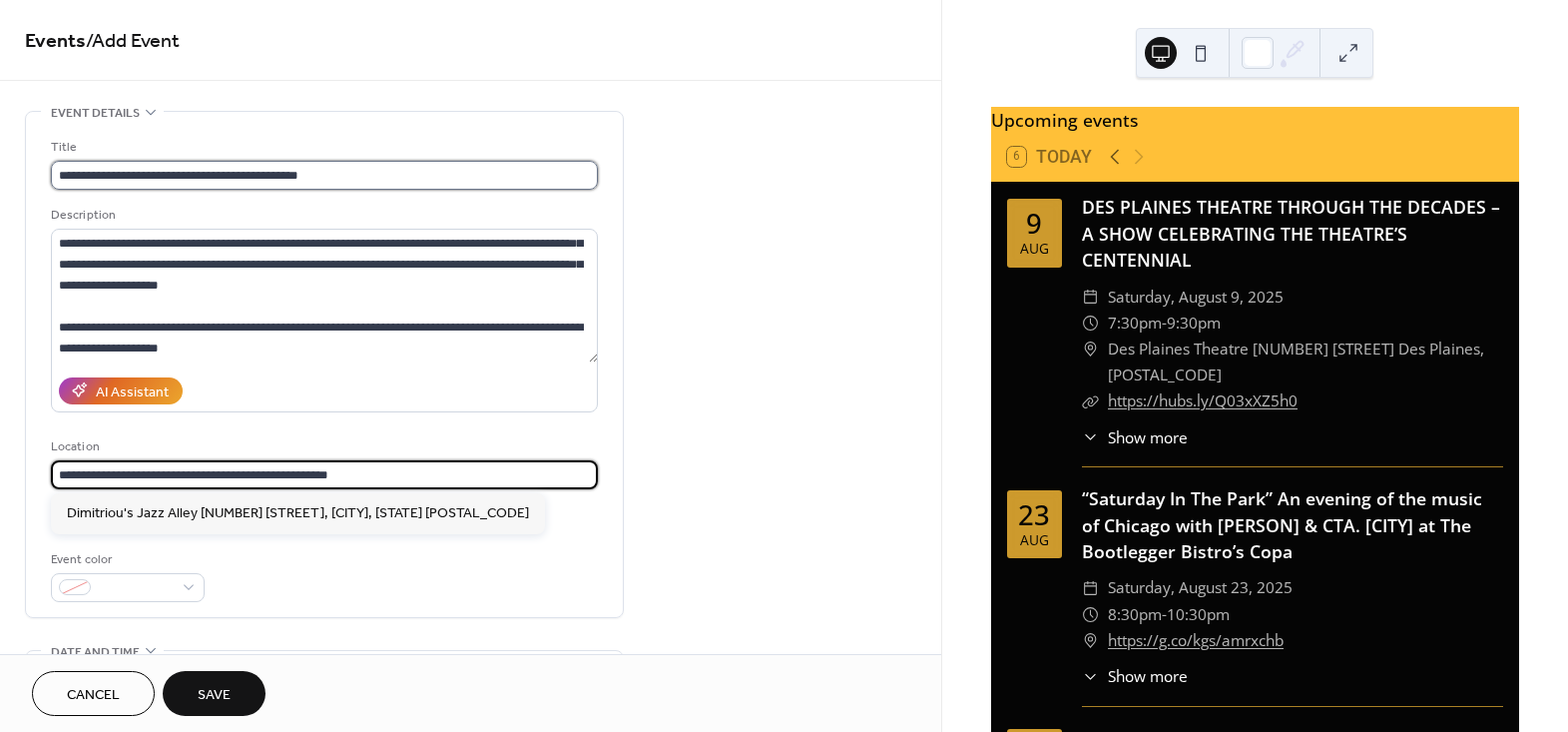 click on "**********" at bounding box center (324, 175) 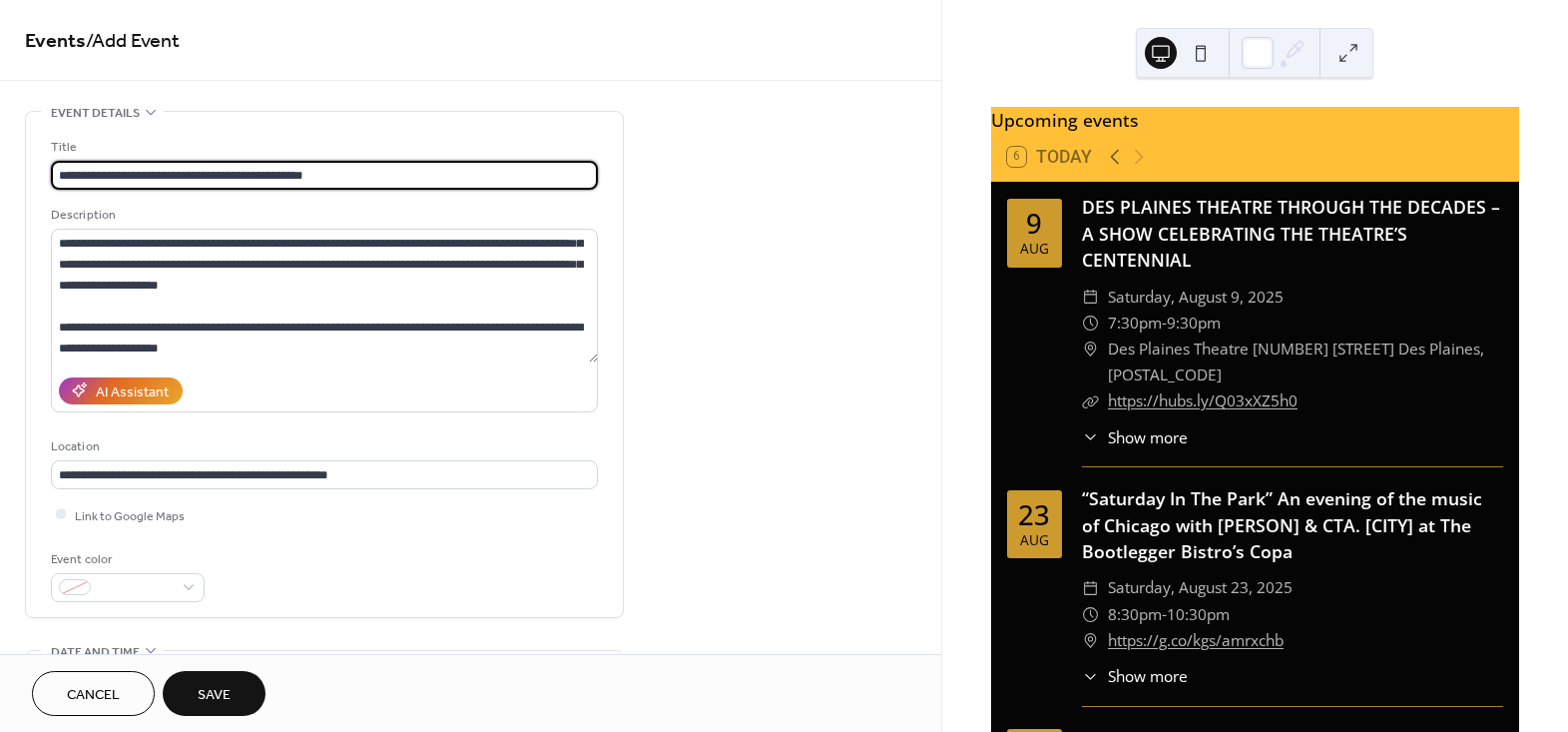 paste on "**********" 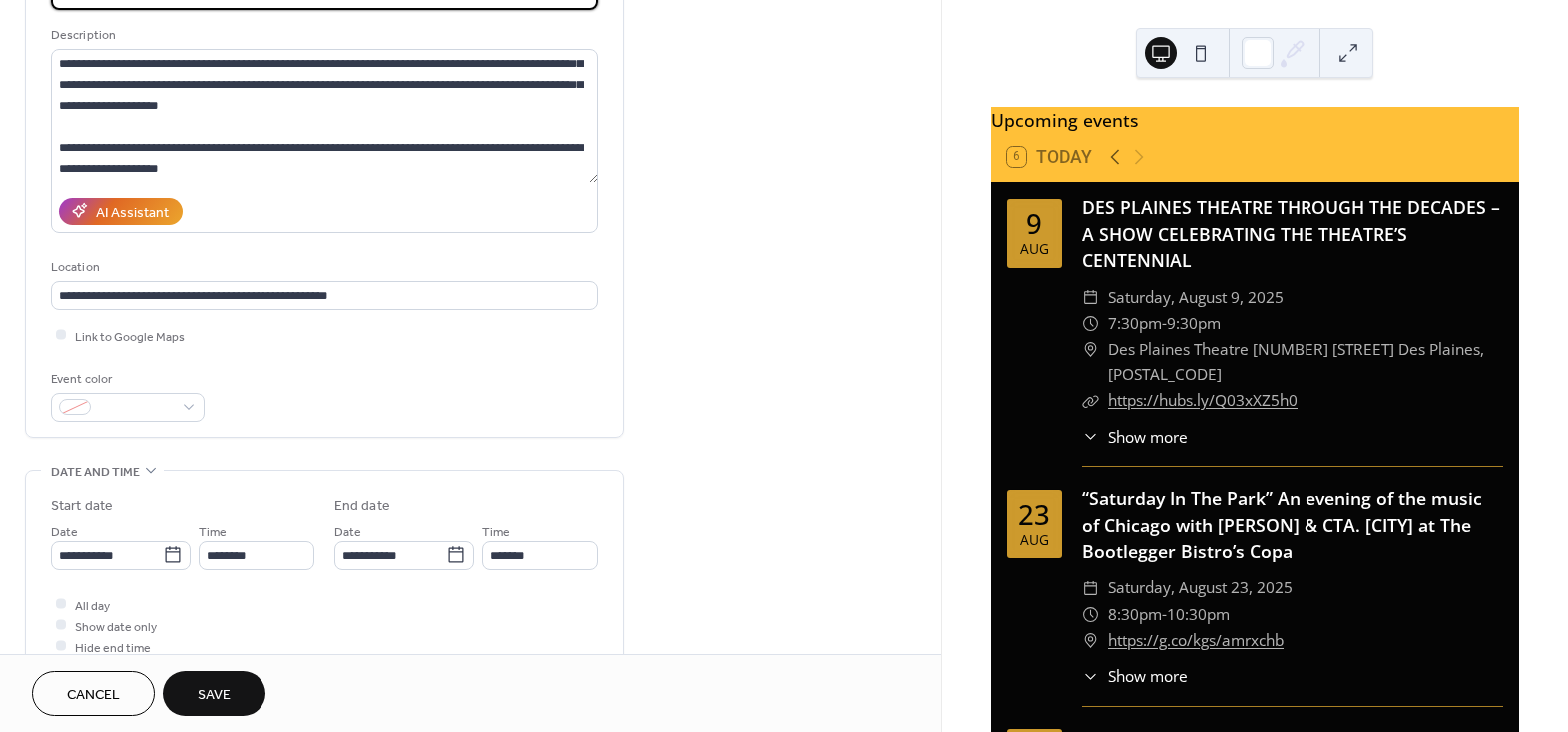 scroll, scrollTop: 272, scrollLeft: 0, axis: vertical 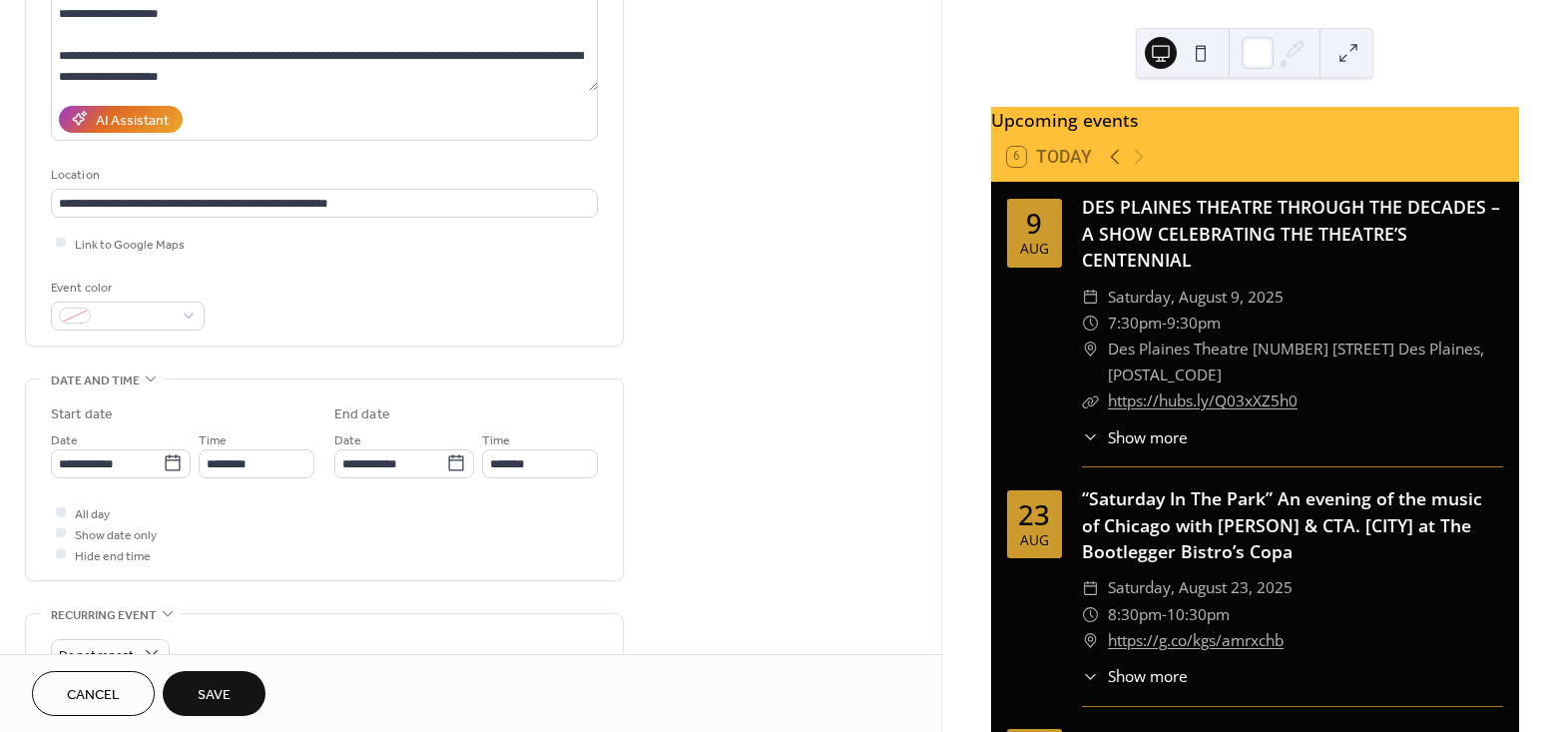 type on "**********" 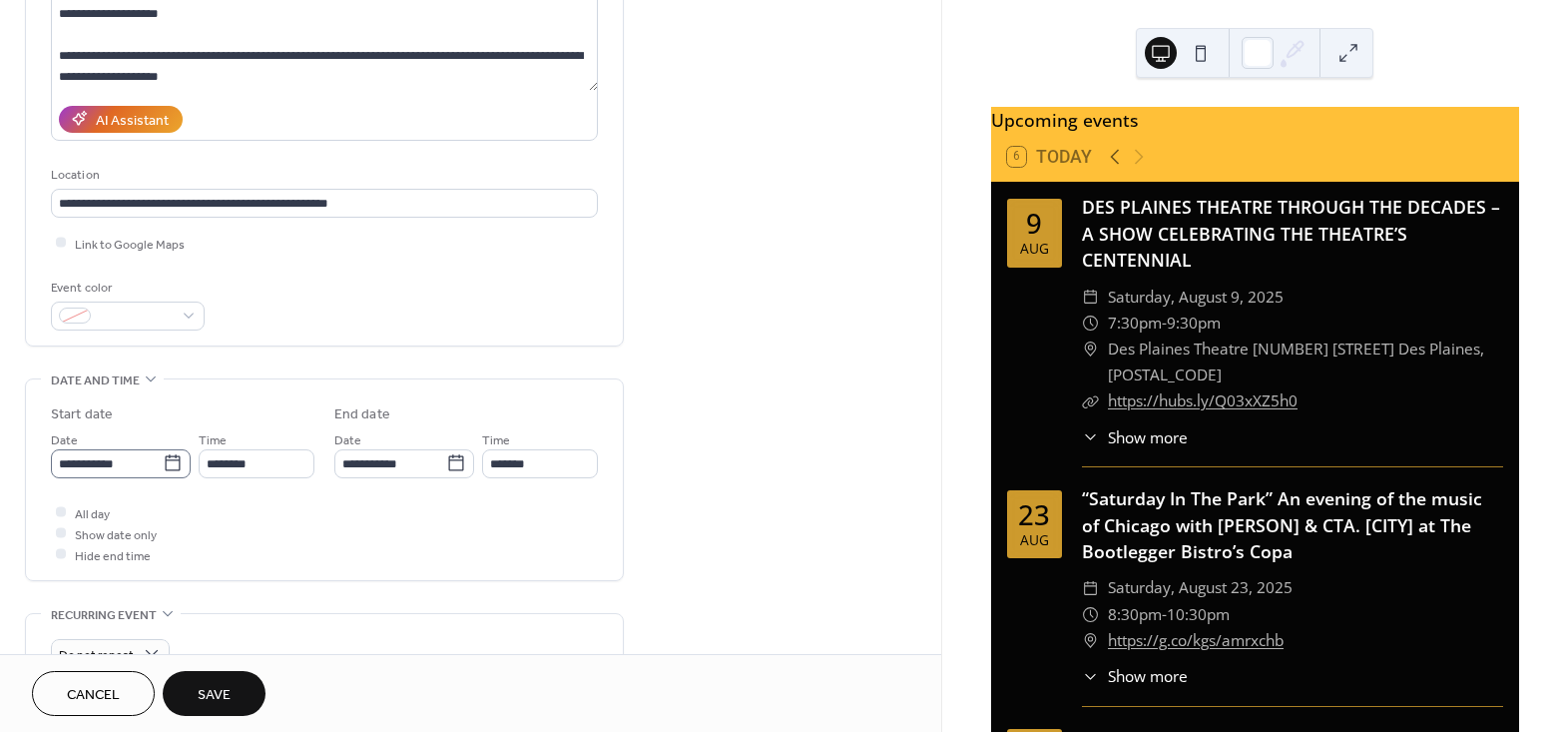 click 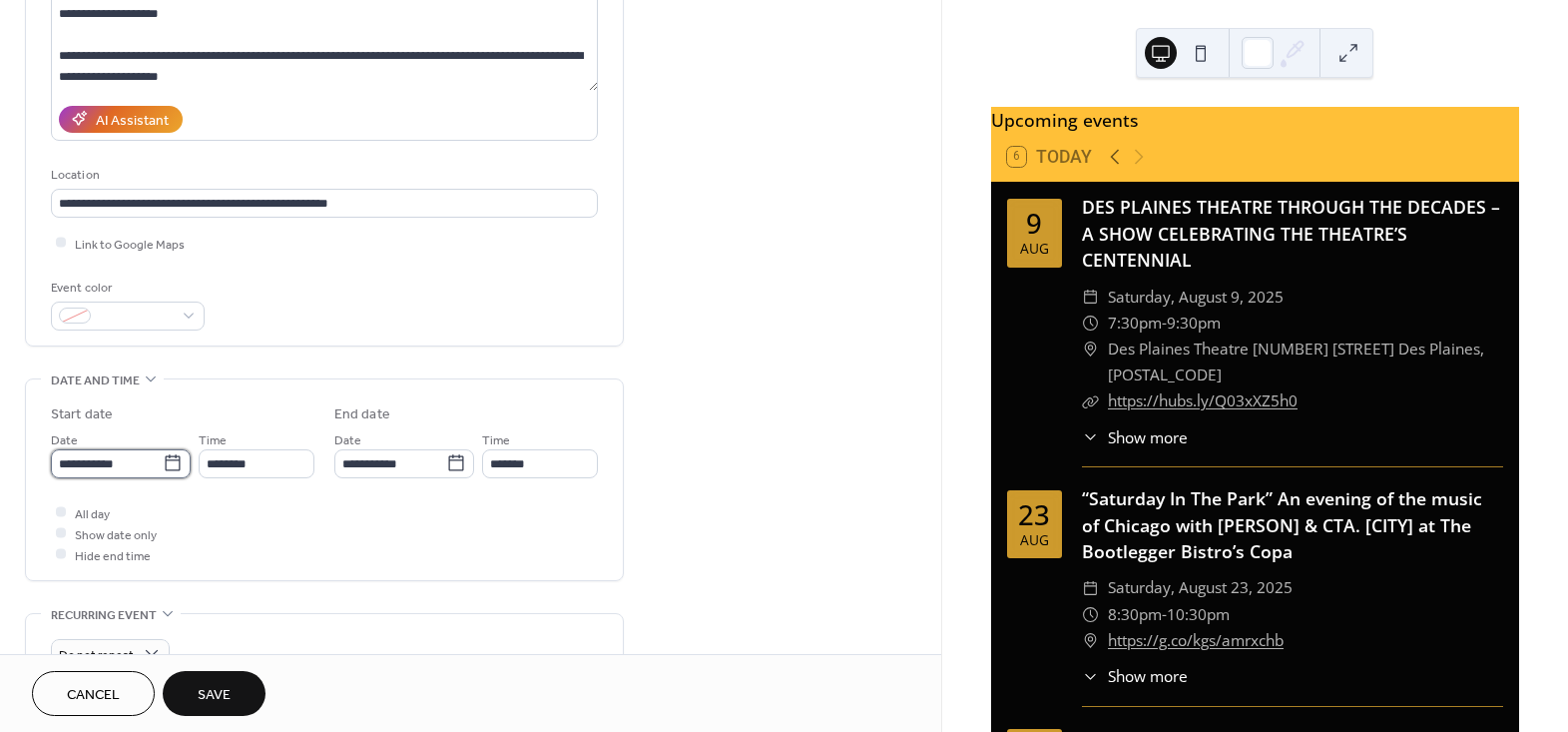 click on "**********" at bounding box center (107, 463) 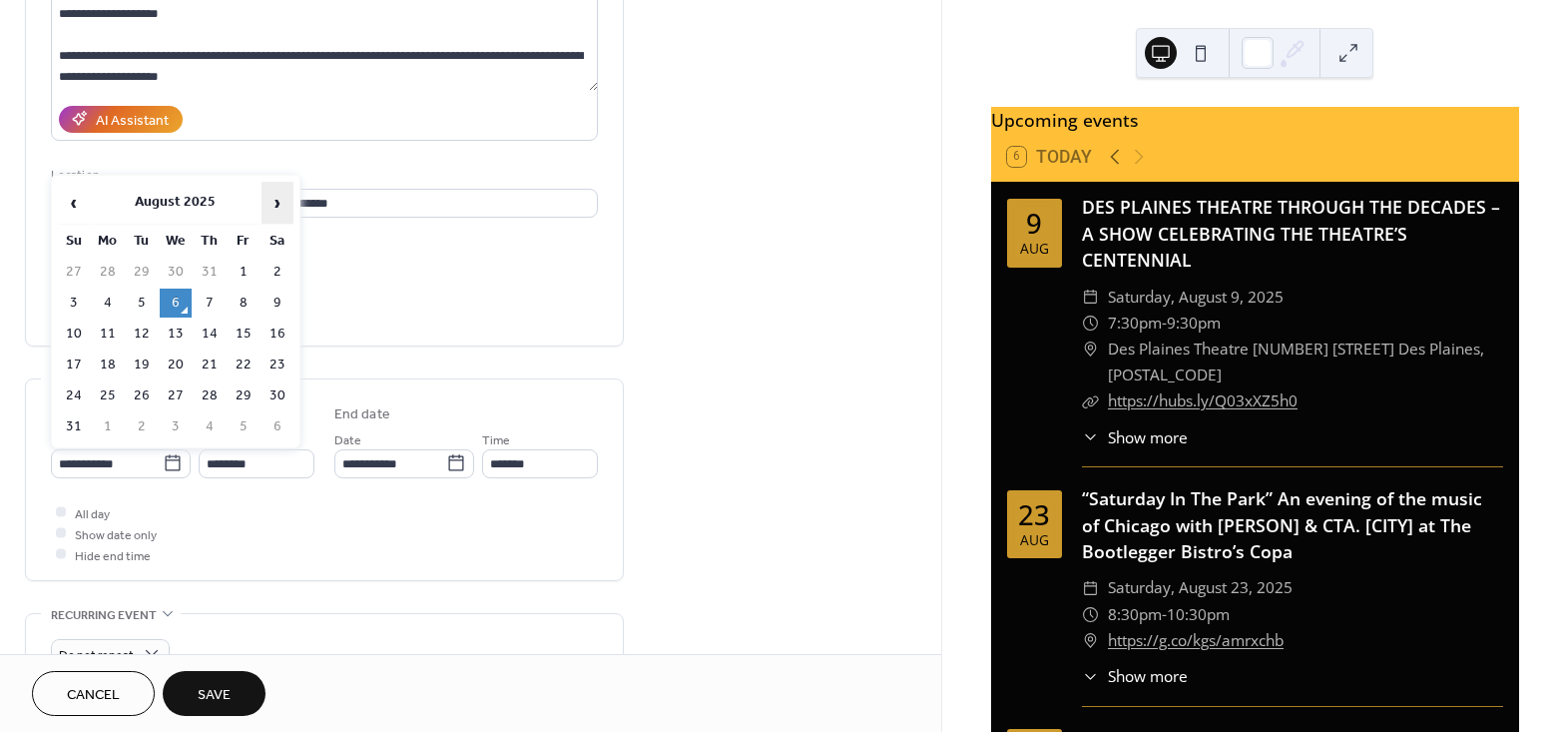 click on "›" at bounding box center [277, 203] 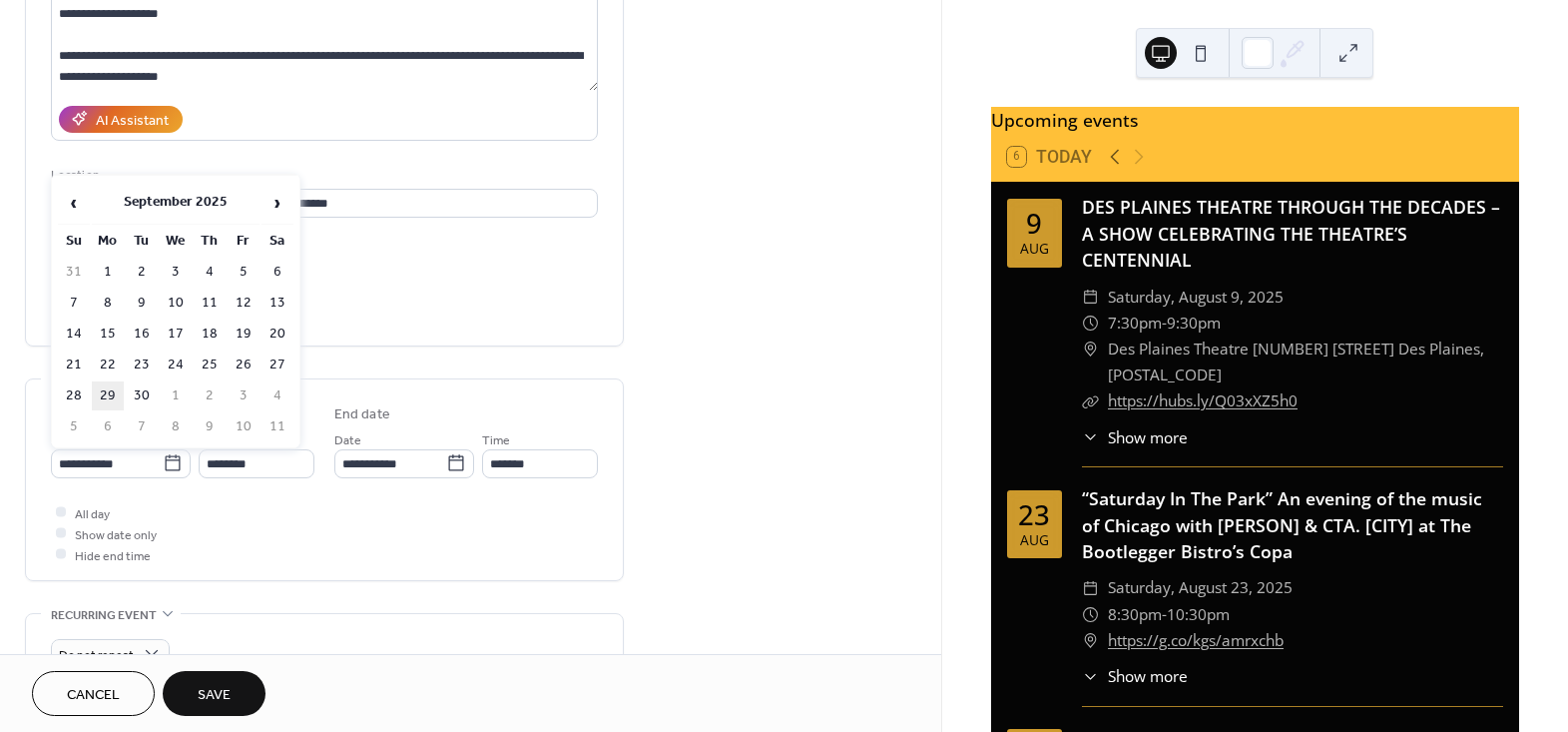 click on "29" at bounding box center [108, 395] 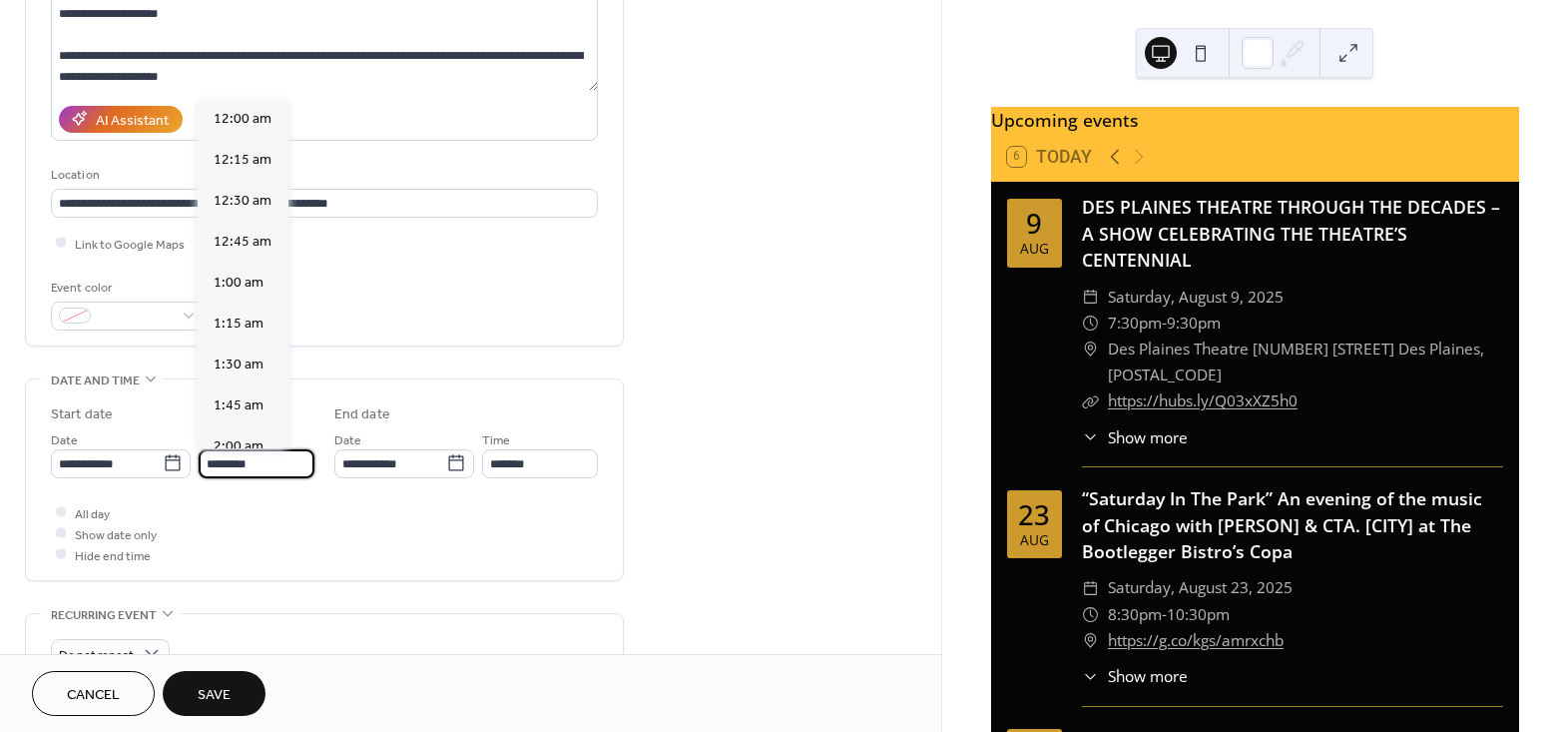 click on "********" at bounding box center [257, 463] 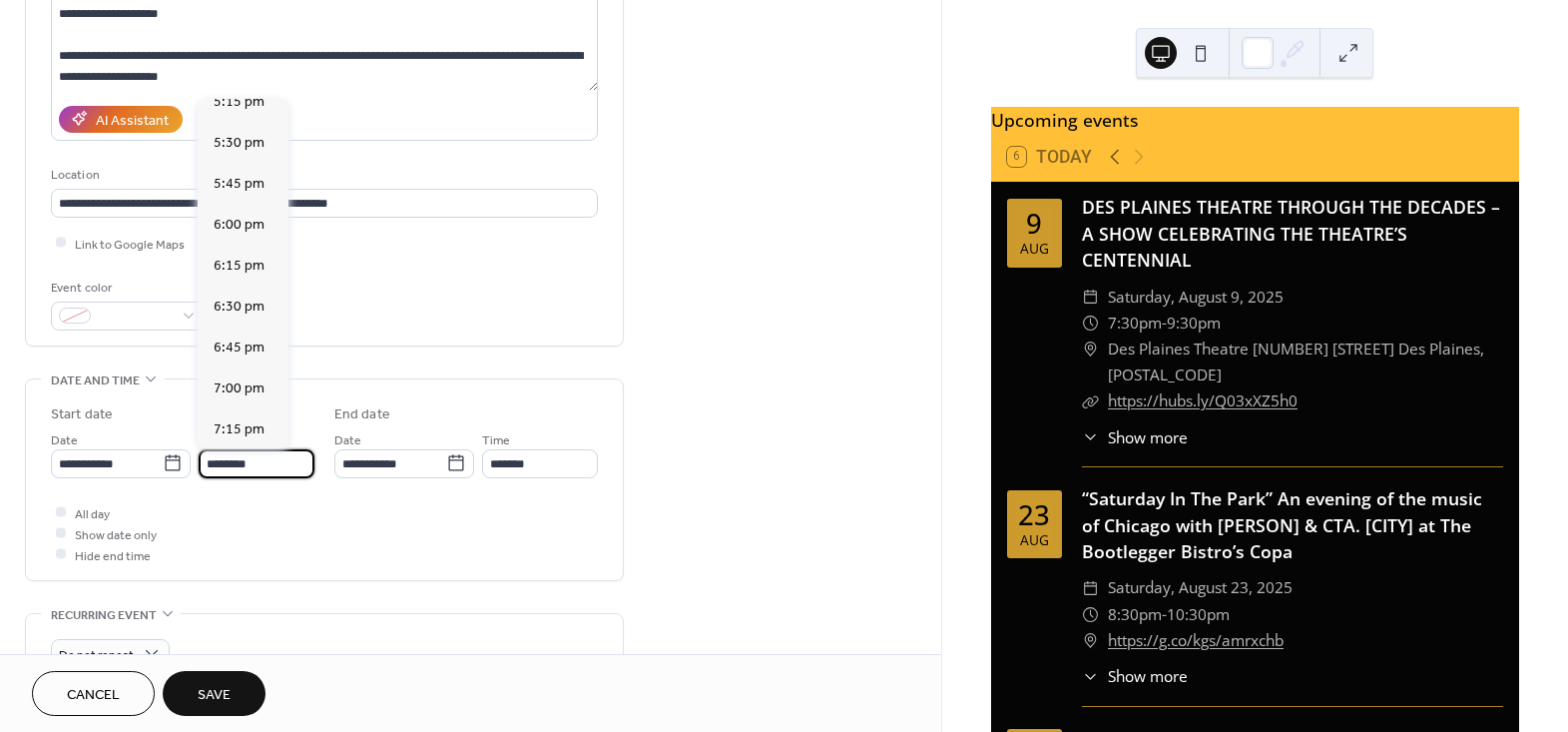 scroll, scrollTop: 2855, scrollLeft: 0, axis: vertical 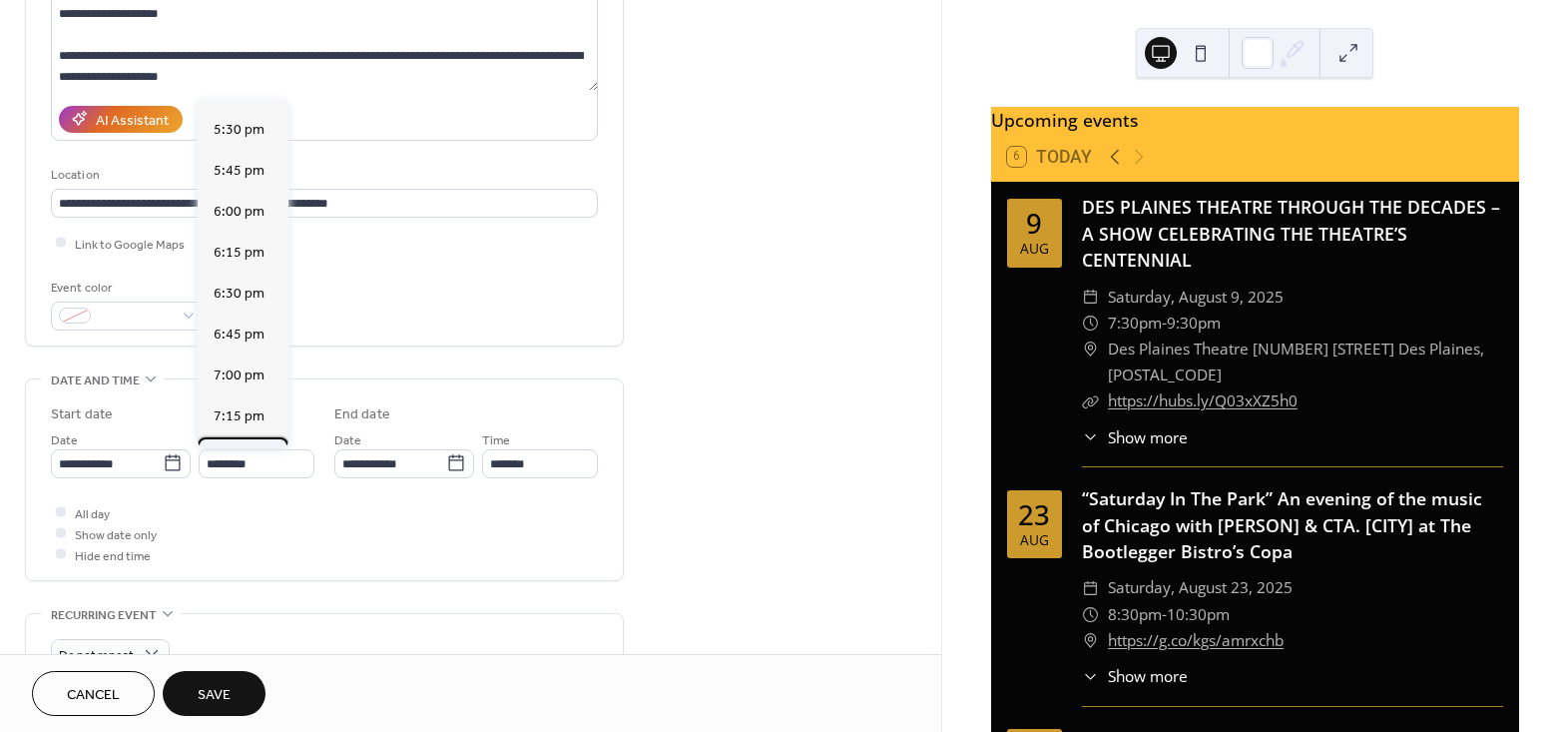 click on "7:30 pm" at bounding box center (239, 456) 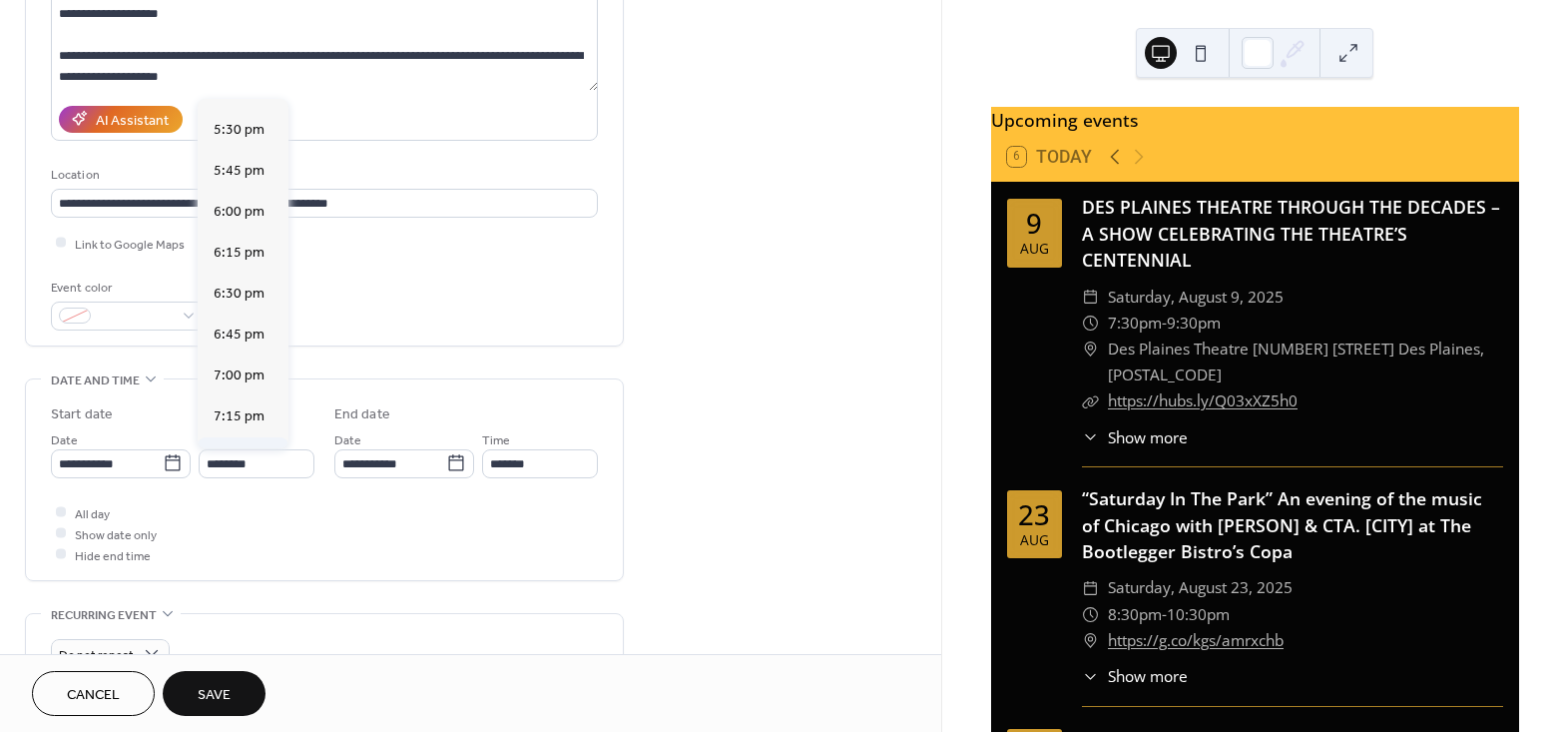 type on "*******" 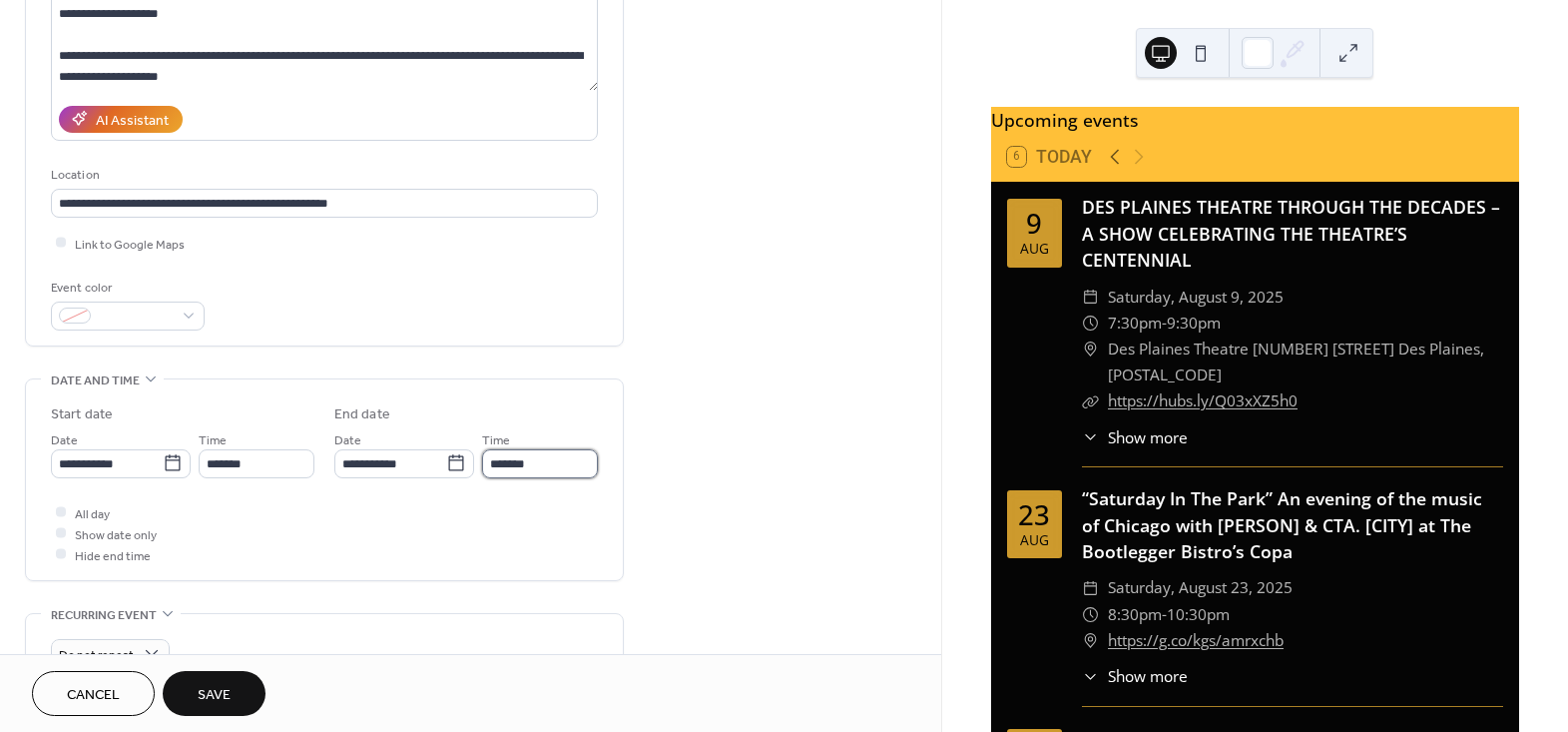 click on "*******" at bounding box center (540, 463) 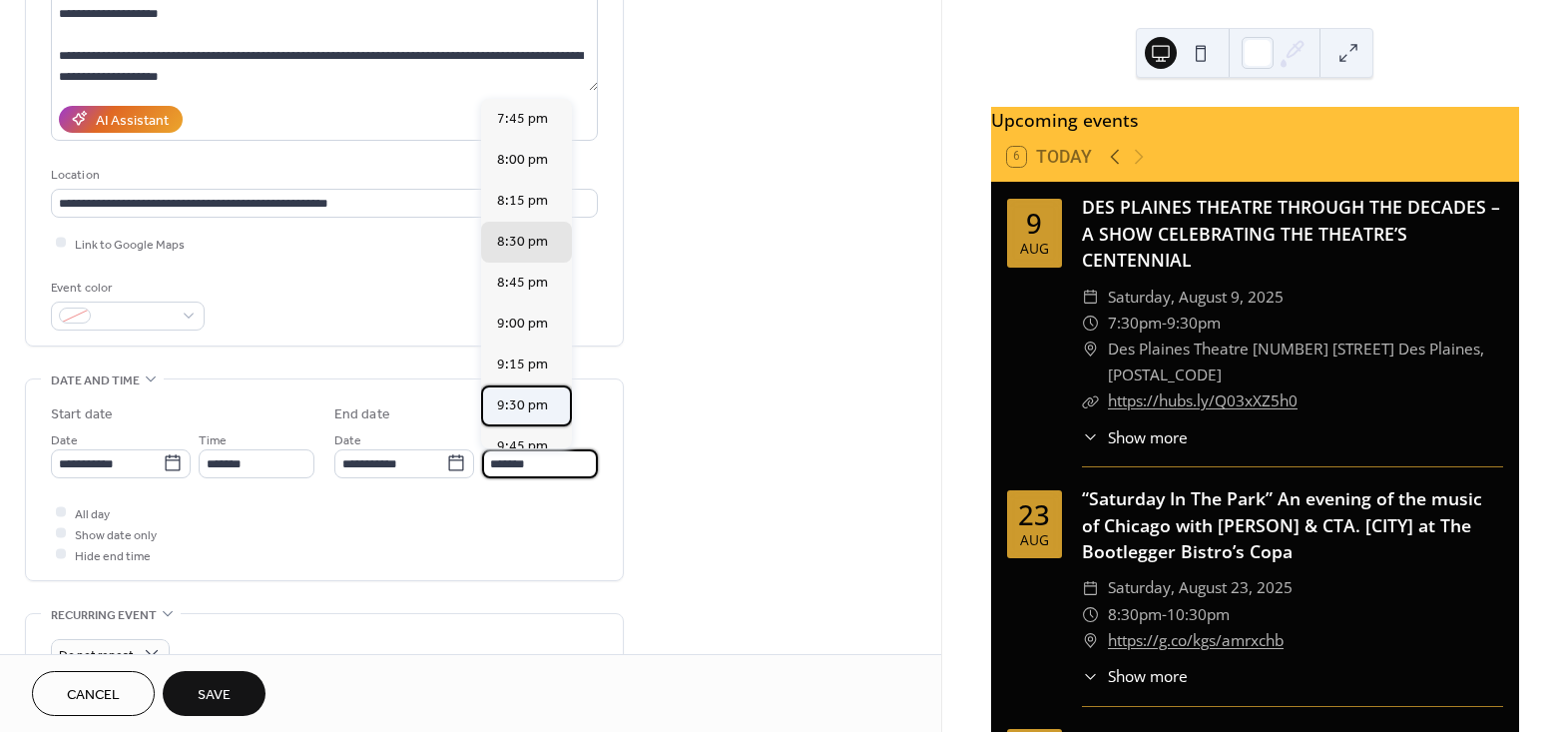 click on "9:30 pm" at bounding box center [522, 404] 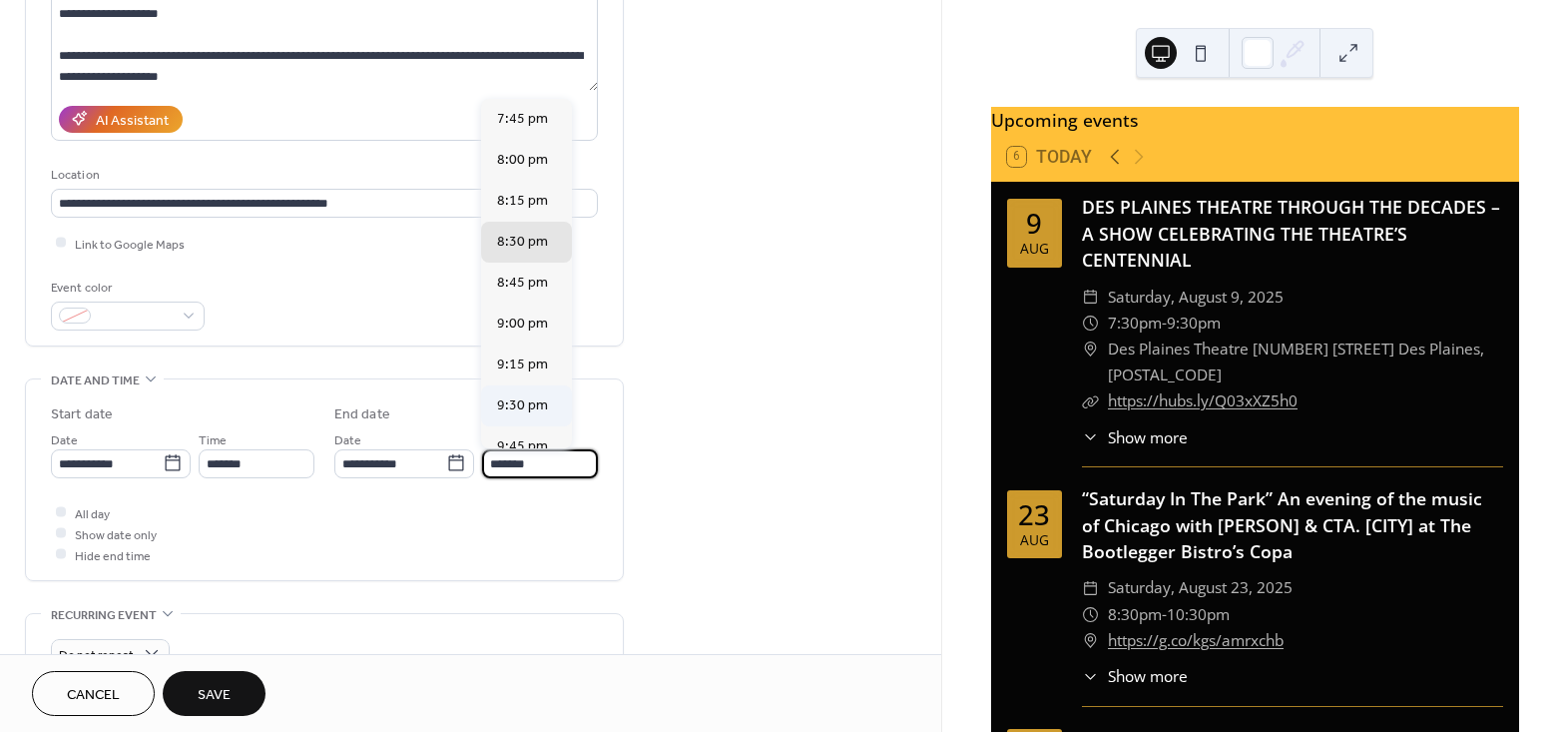 type on "*******" 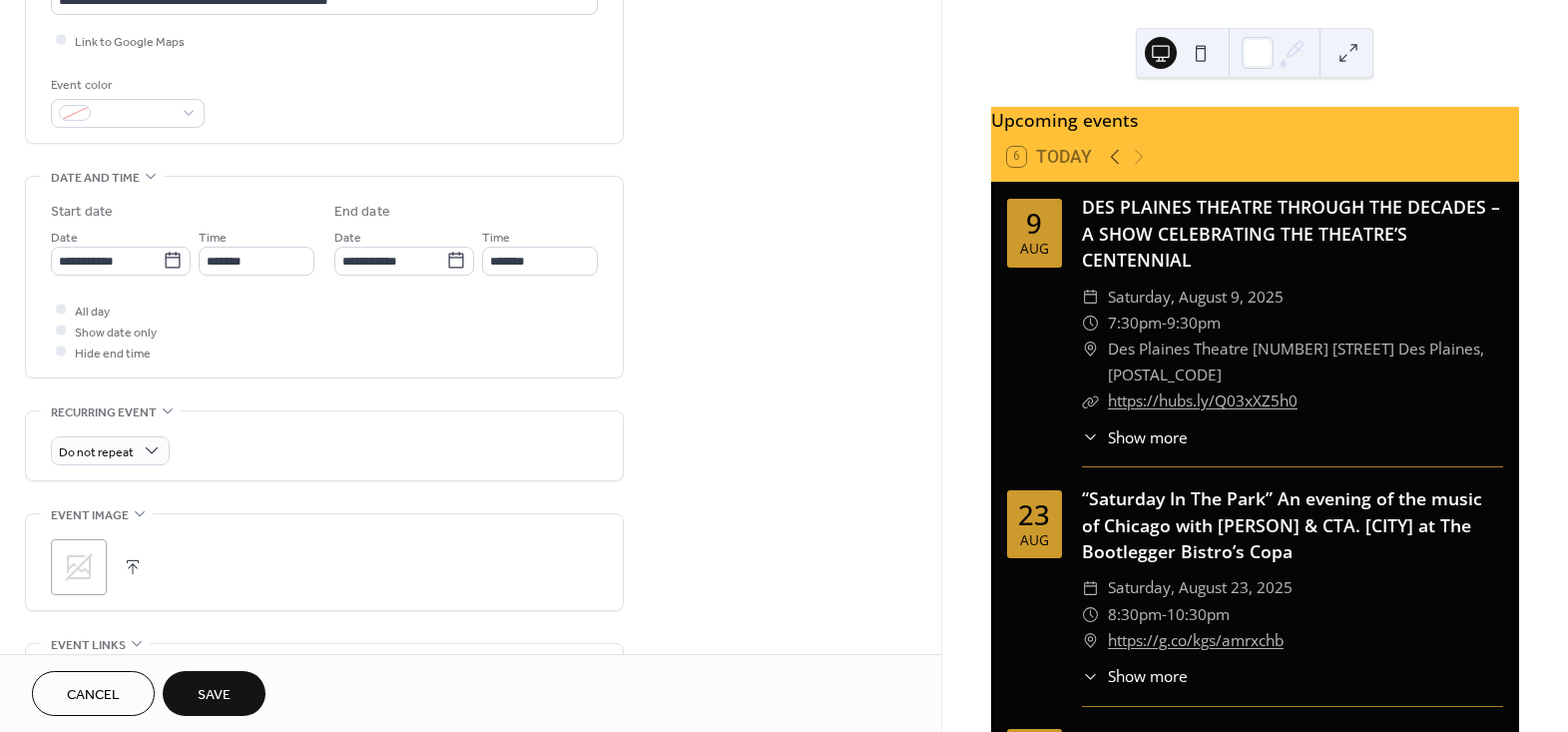 scroll, scrollTop: 544, scrollLeft: 0, axis: vertical 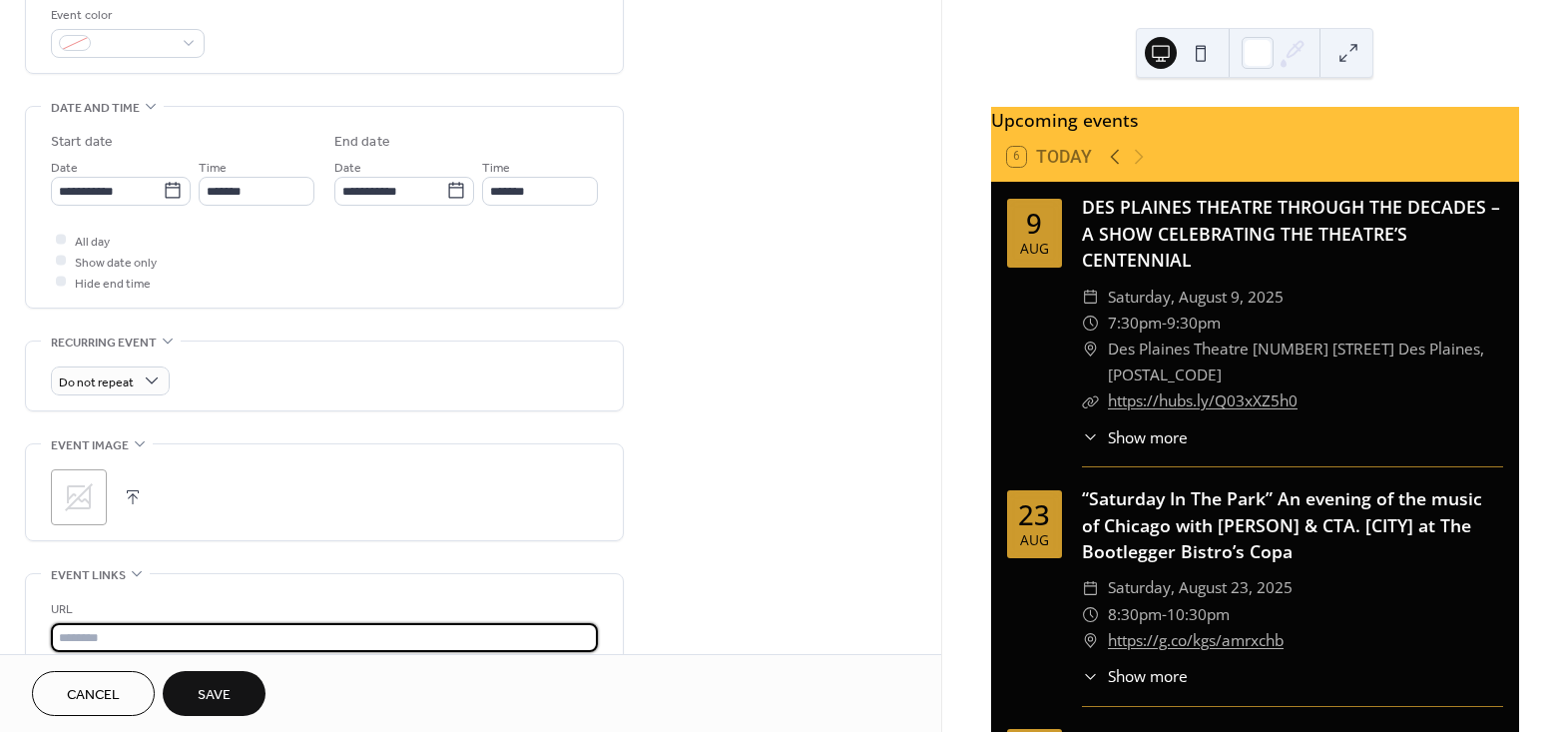 click at bounding box center (324, 637) 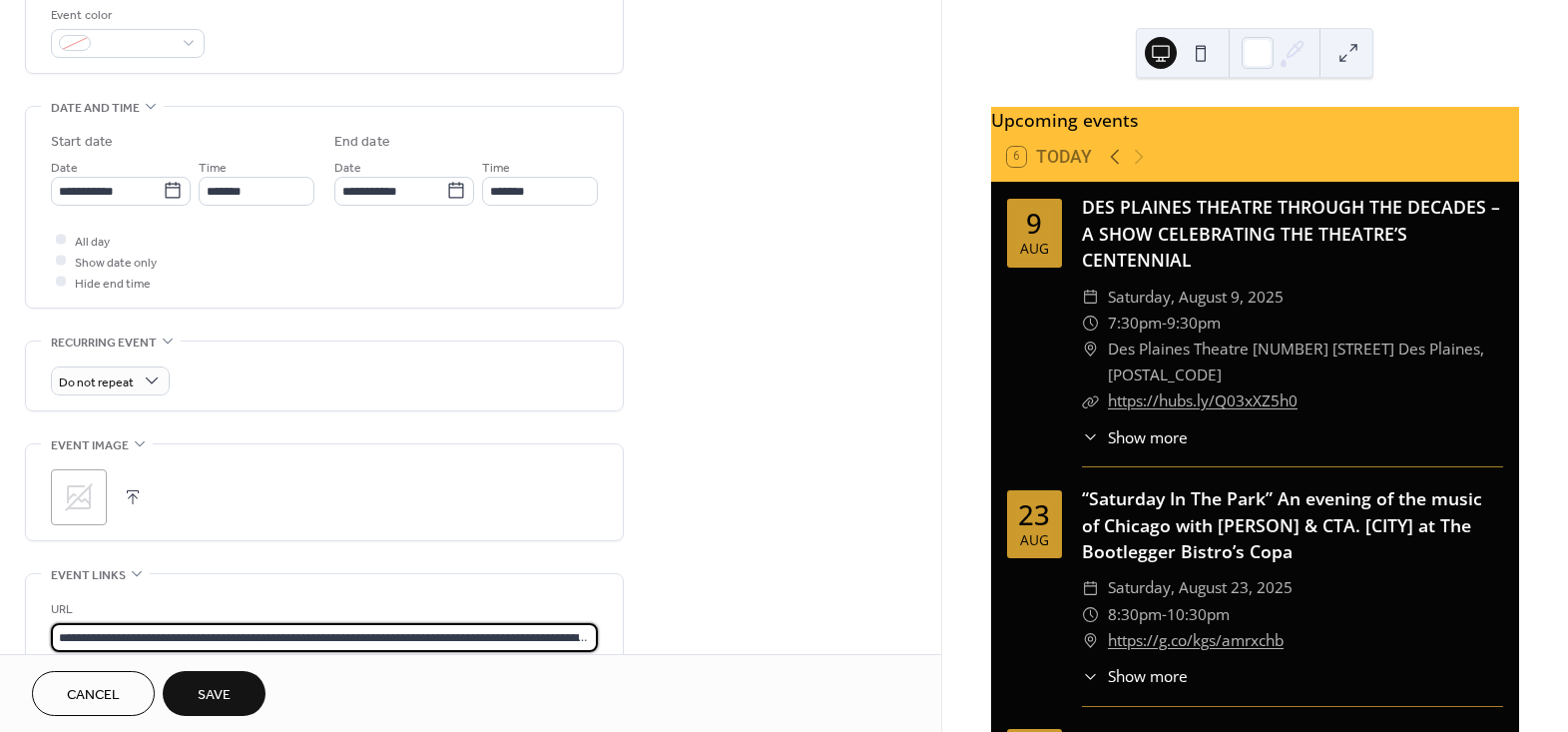 scroll, scrollTop: 0, scrollLeft: 823, axis: horizontal 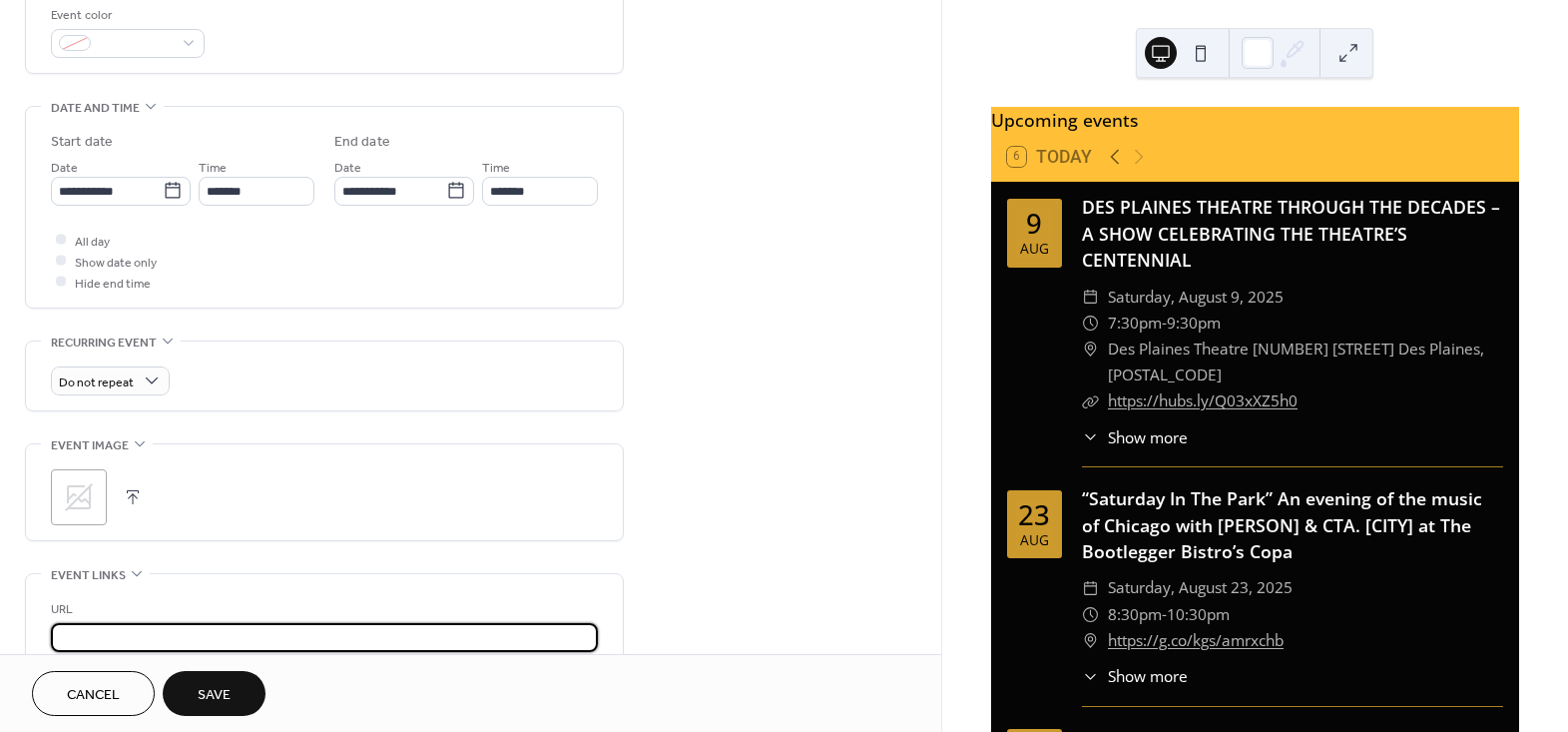 type on "**********" 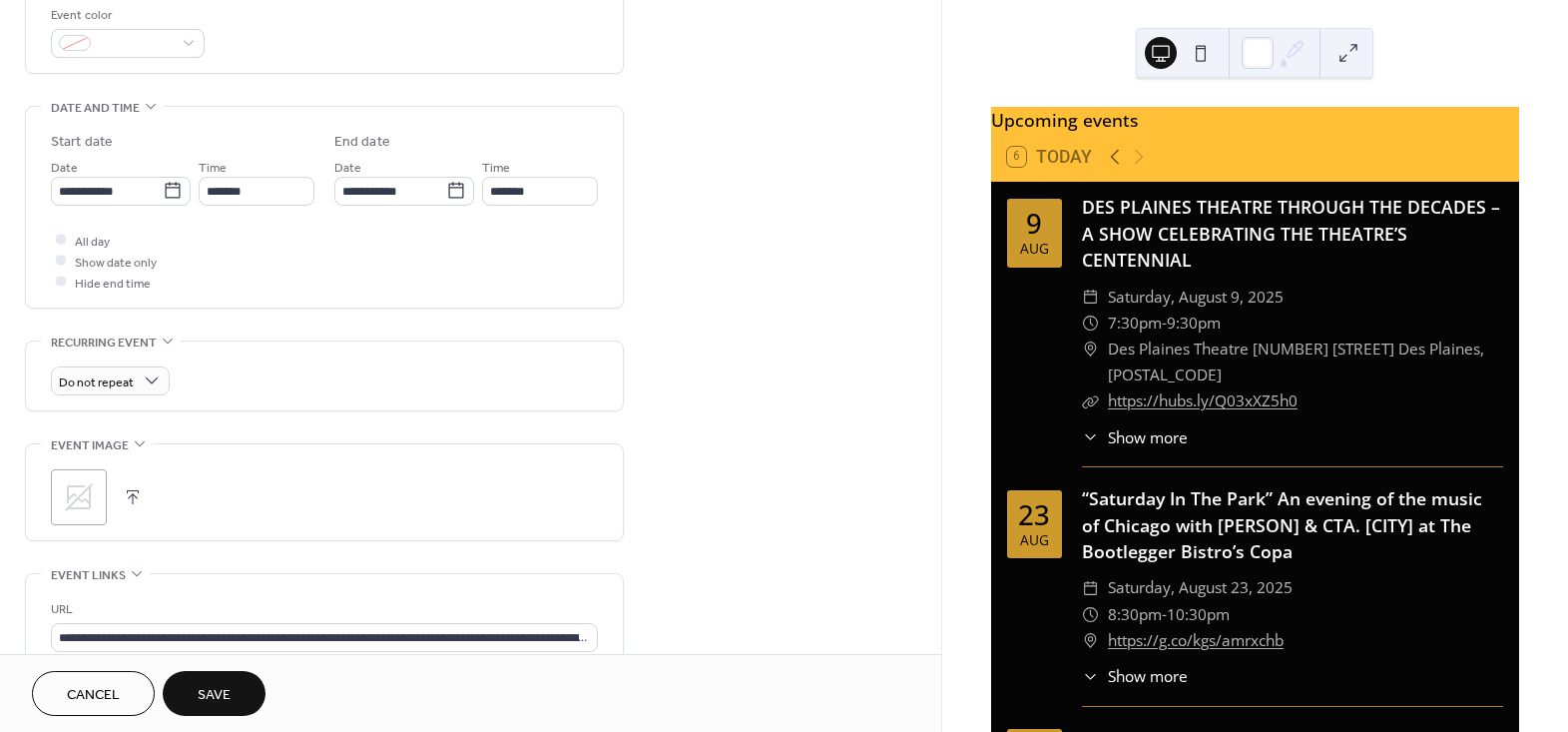 click on ";" at bounding box center (79, 497) 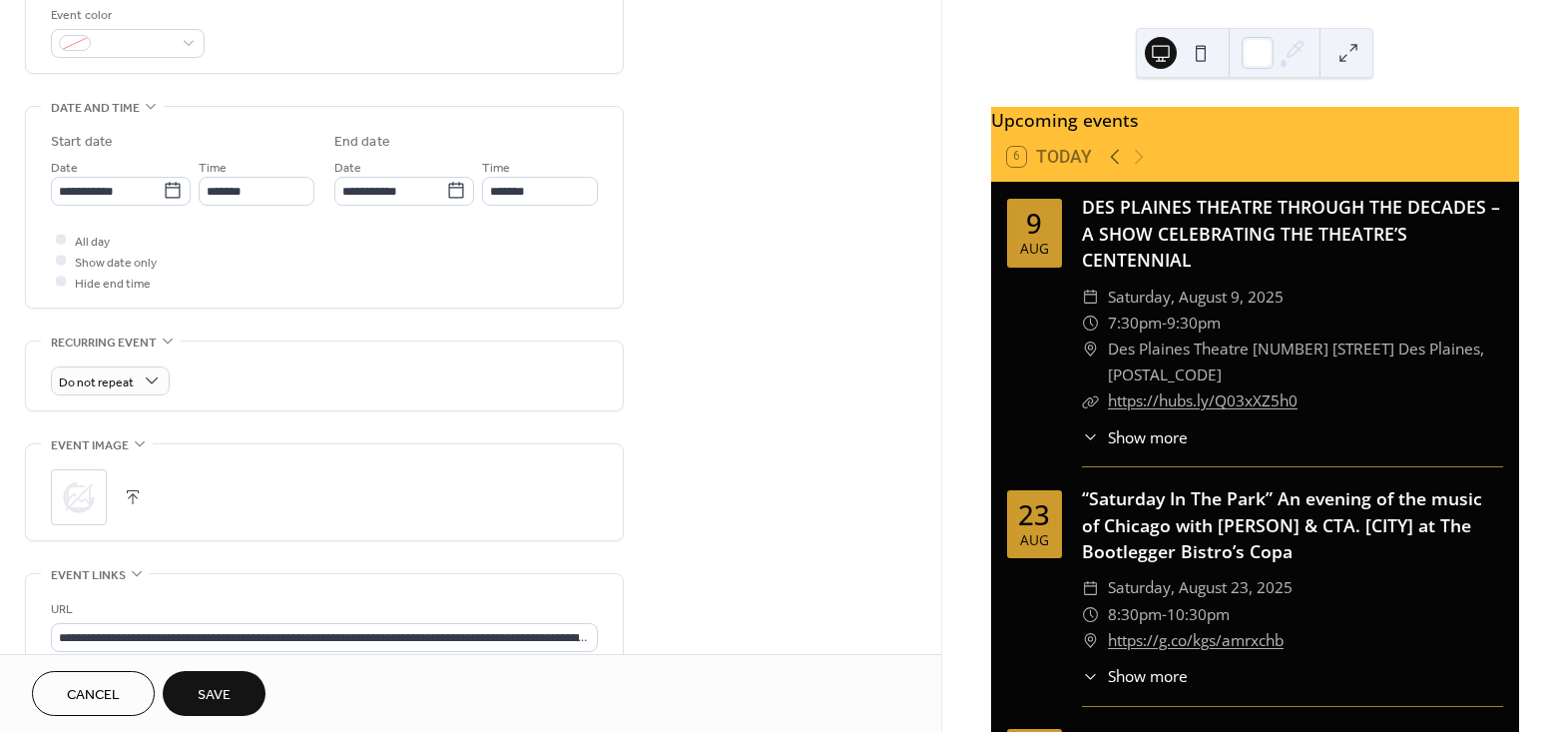 scroll, scrollTop: 0, scrollLeft: 0, axis: both 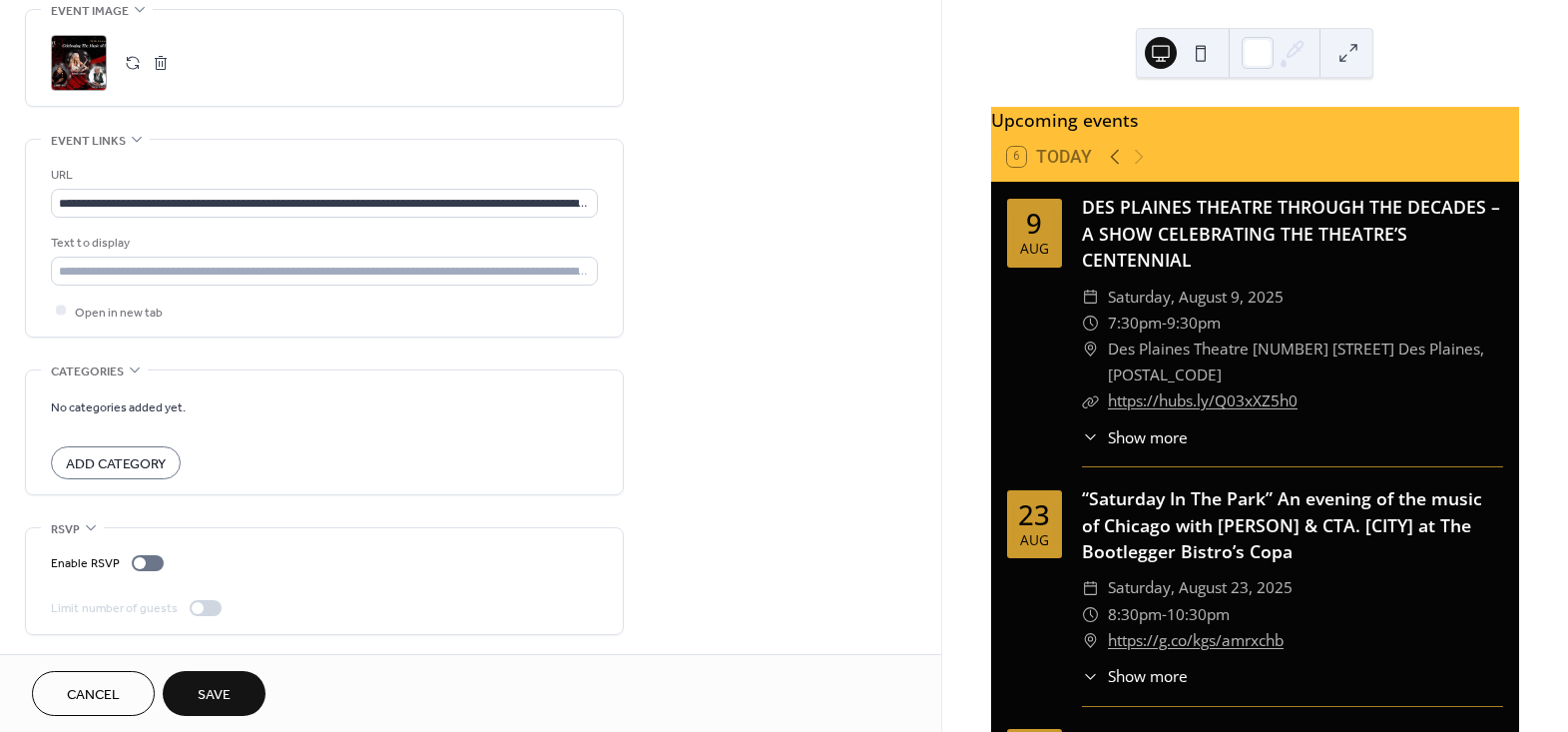 click on "Save" at bounding box center (214, 693) 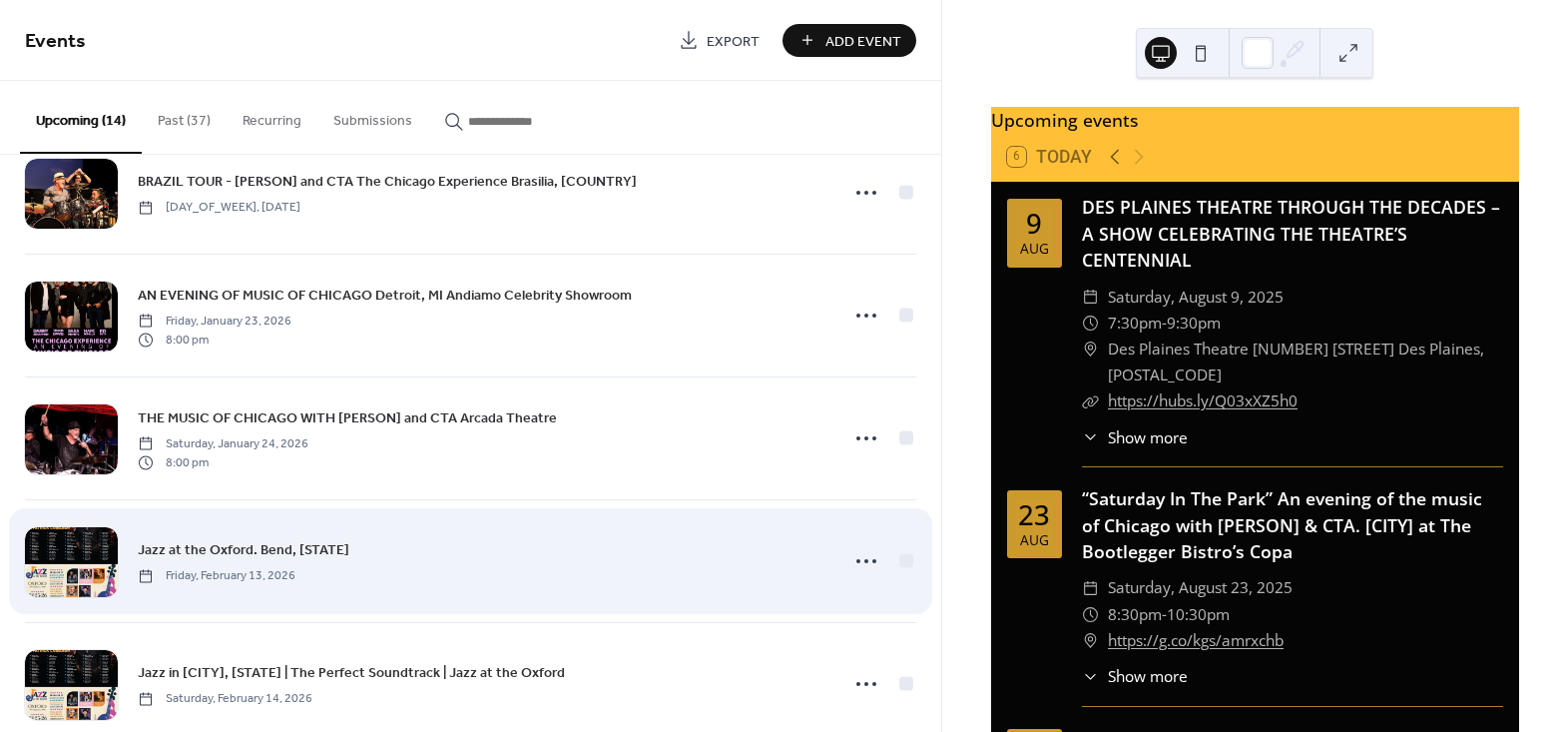 scroll, scrollTop: 1199, scrollLeft: 0, axis: vertical 